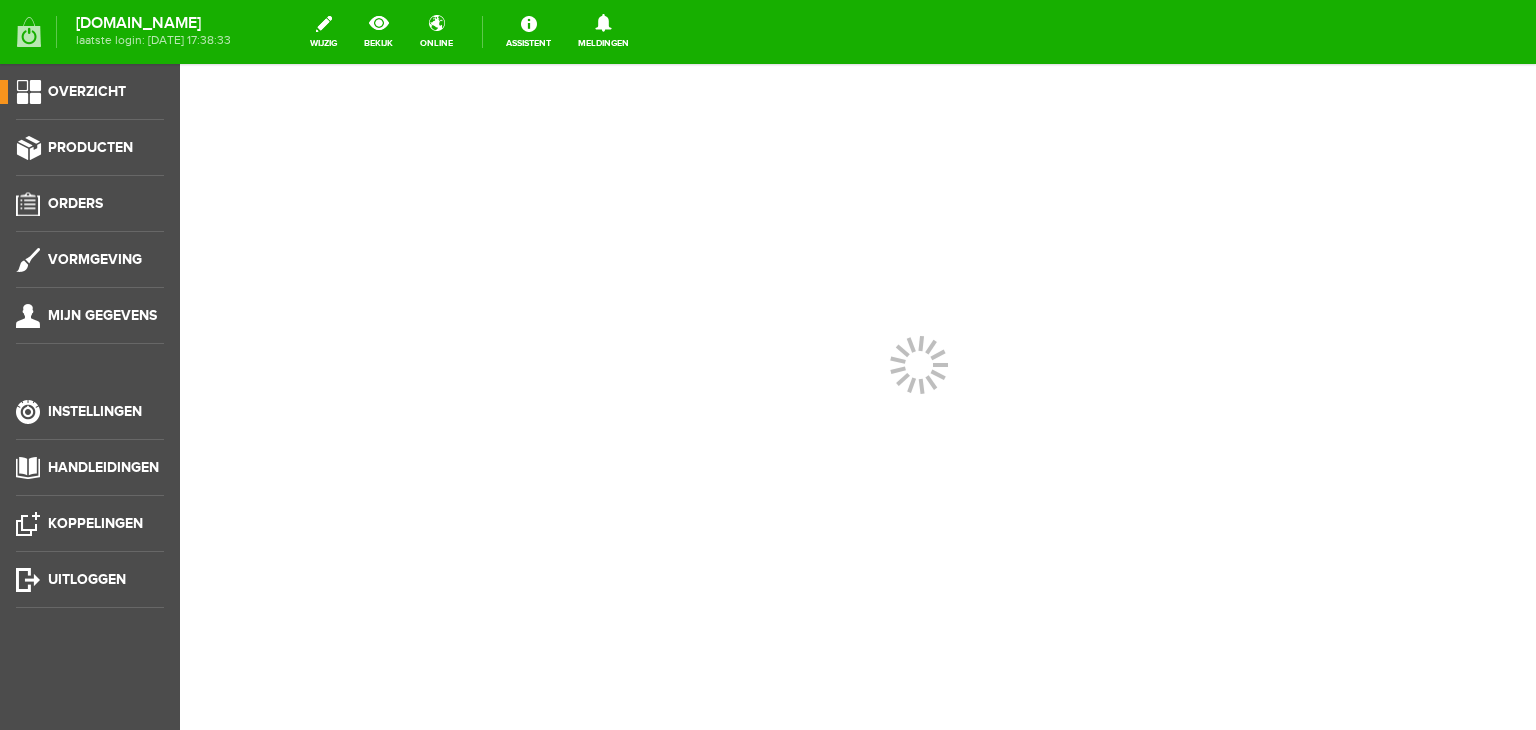scroll, scrollTop: 0, scrollLeft: 0, axis: both 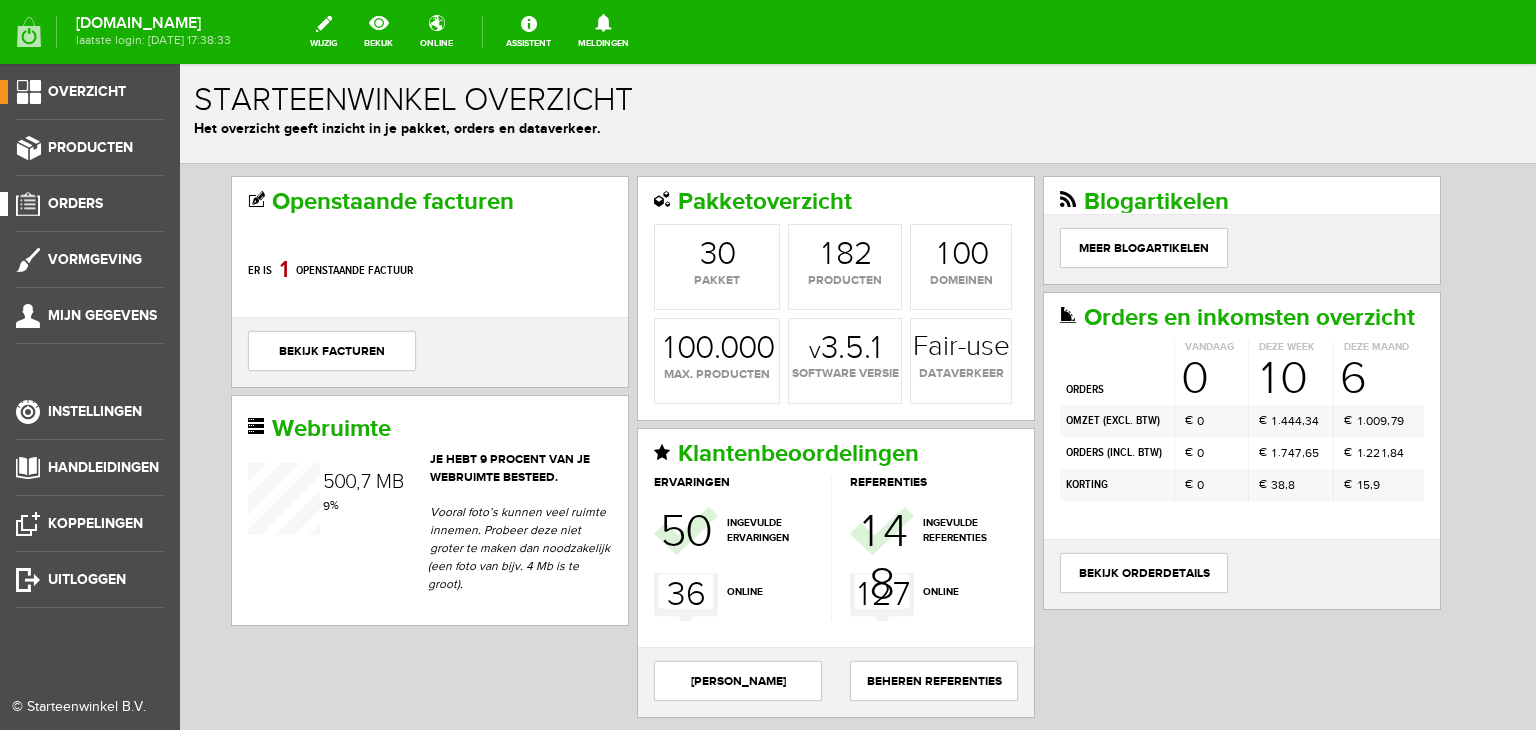 click on "Orders" at bounding box center [75, 203] 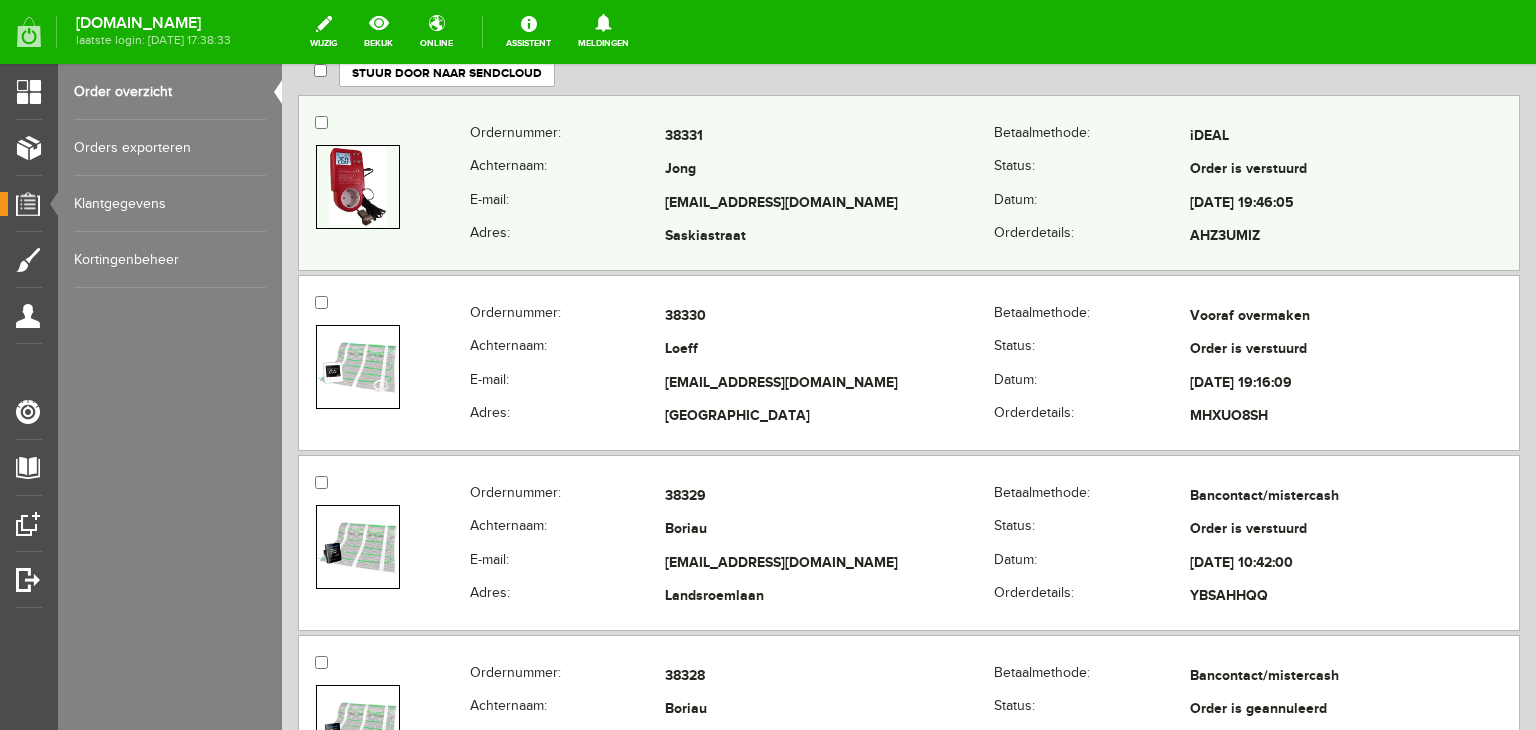scroll, scrollTop: 500, scrollLeft: 0, axis: vertical 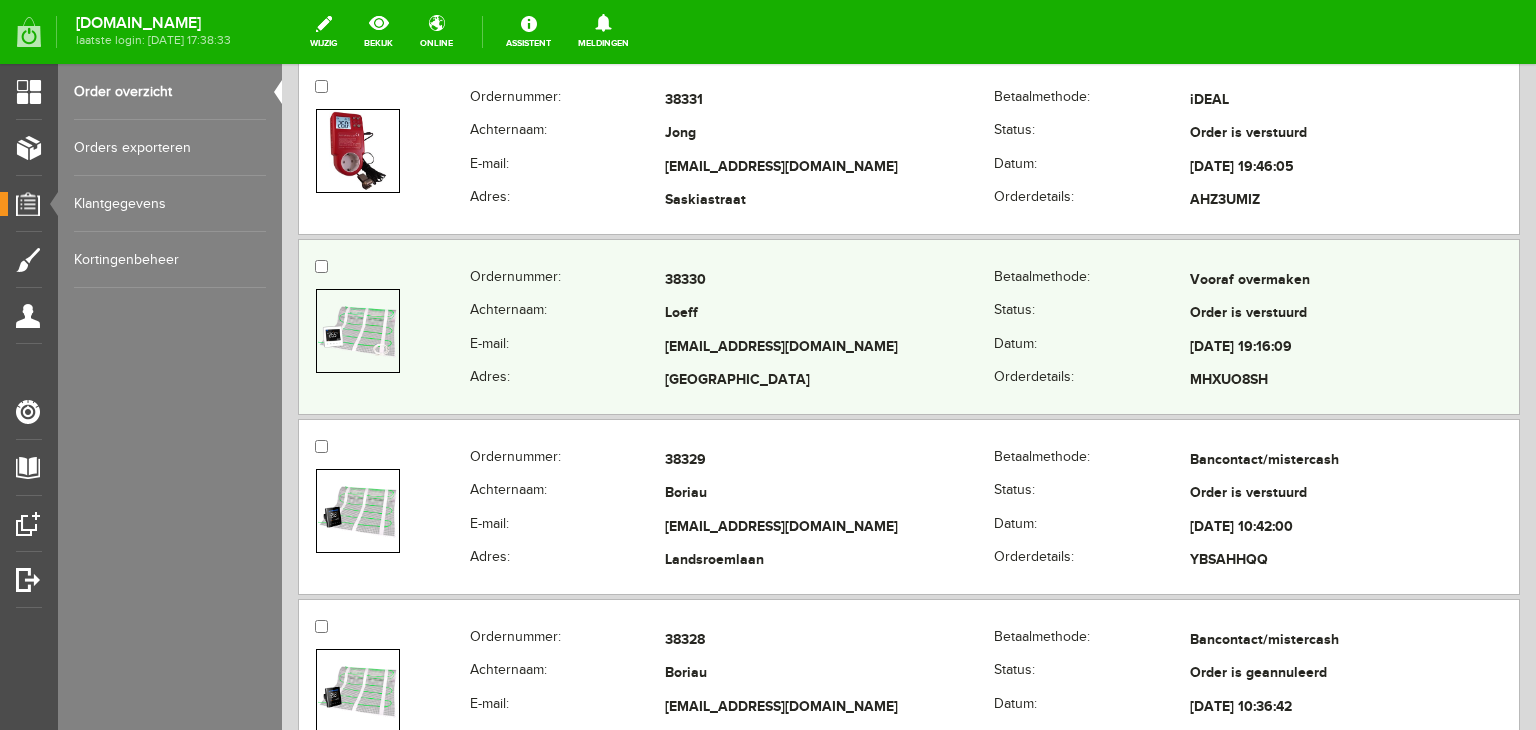 click at bounding box center [358, 331] 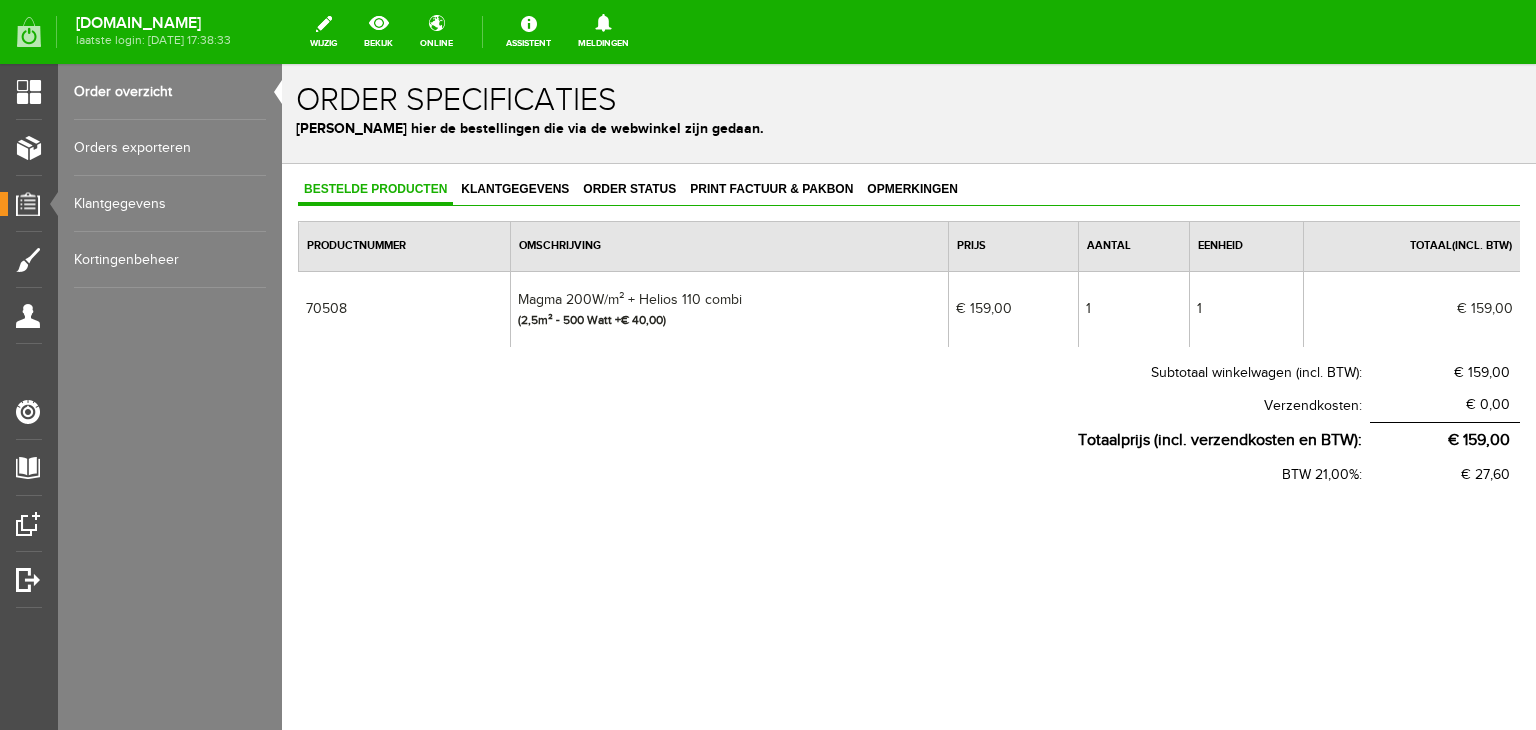 scroll, scrollTop: 0, scrollLeft: 0, axis: both 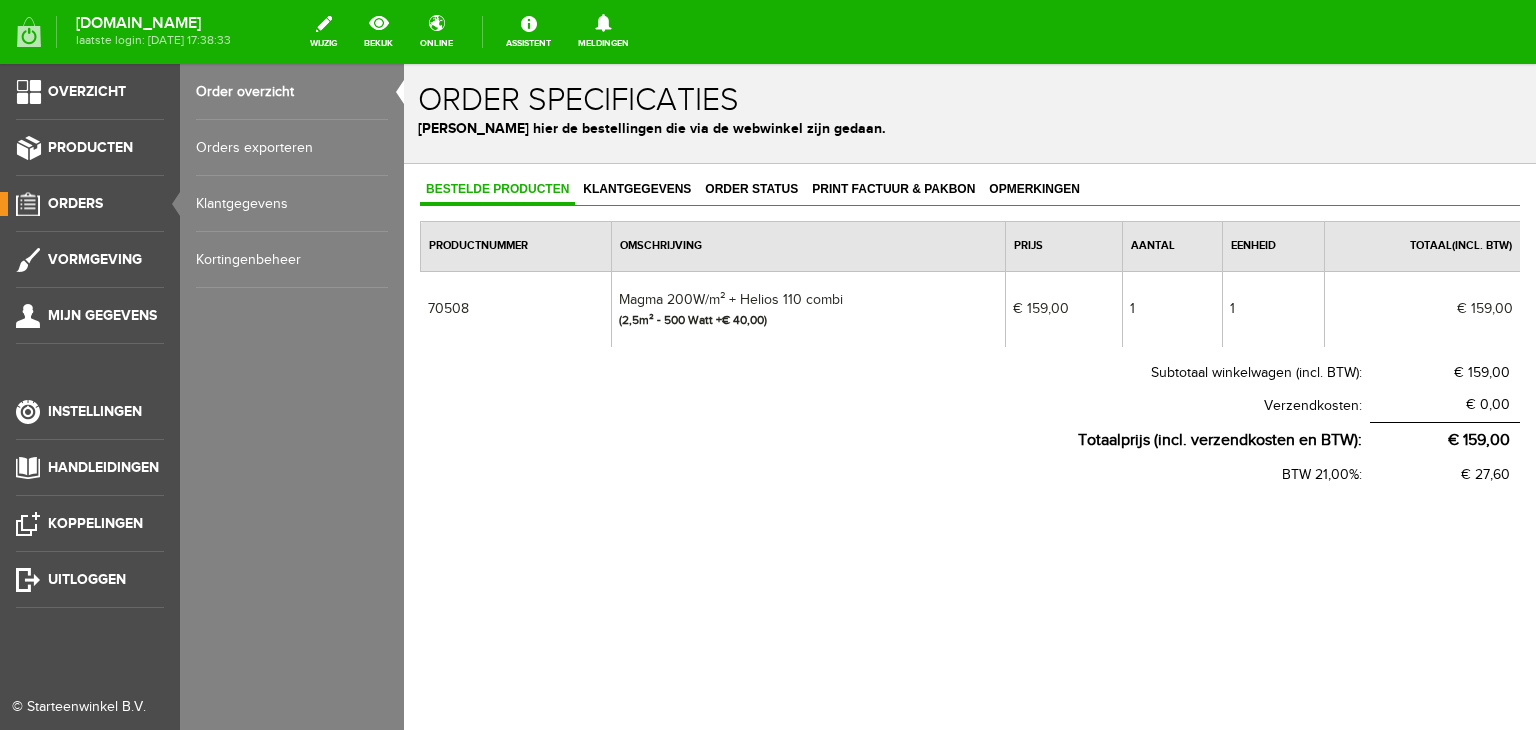 click on "Orders" at bounding box center (75, 203) 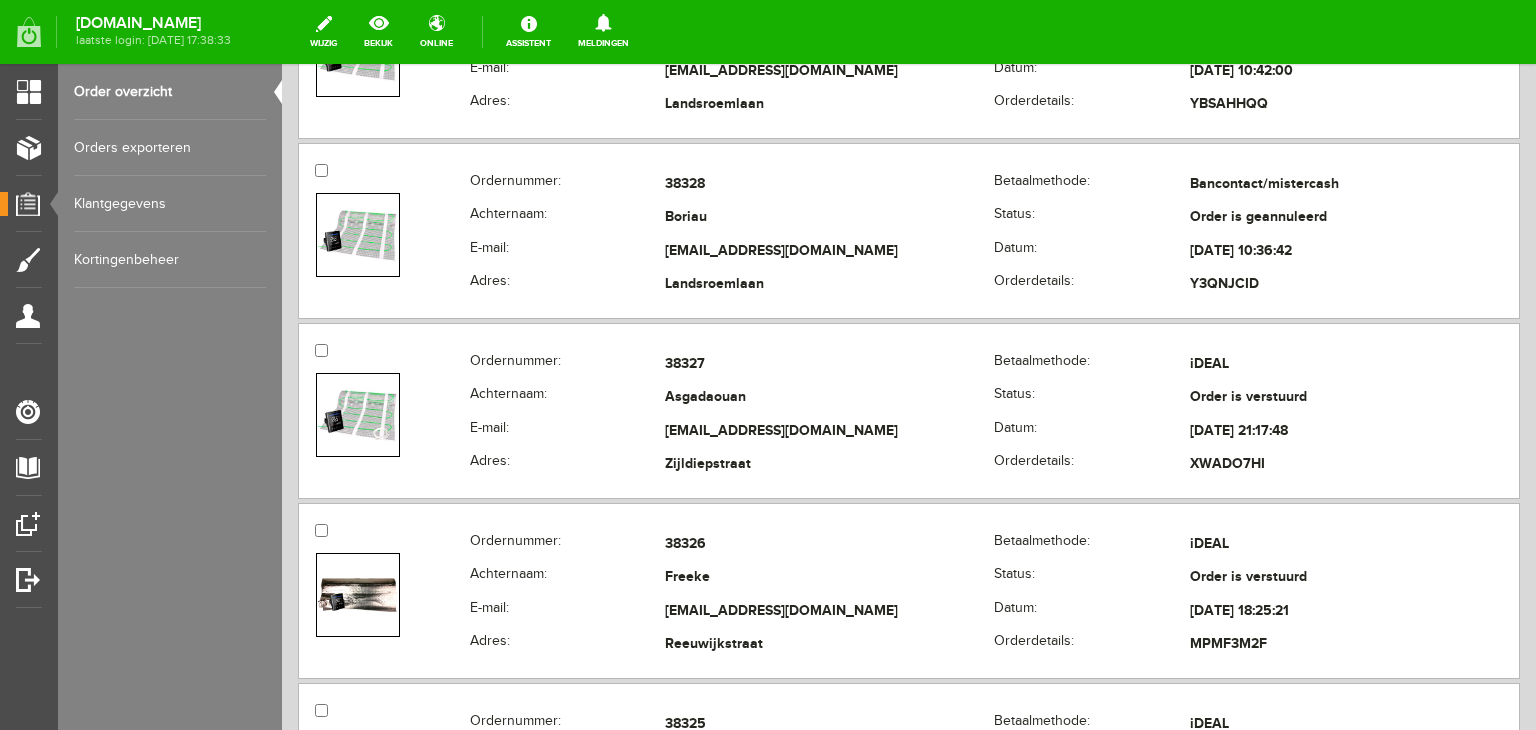 scroll, scrollTop: 1000, scrollLeft: 0, axis: vertical 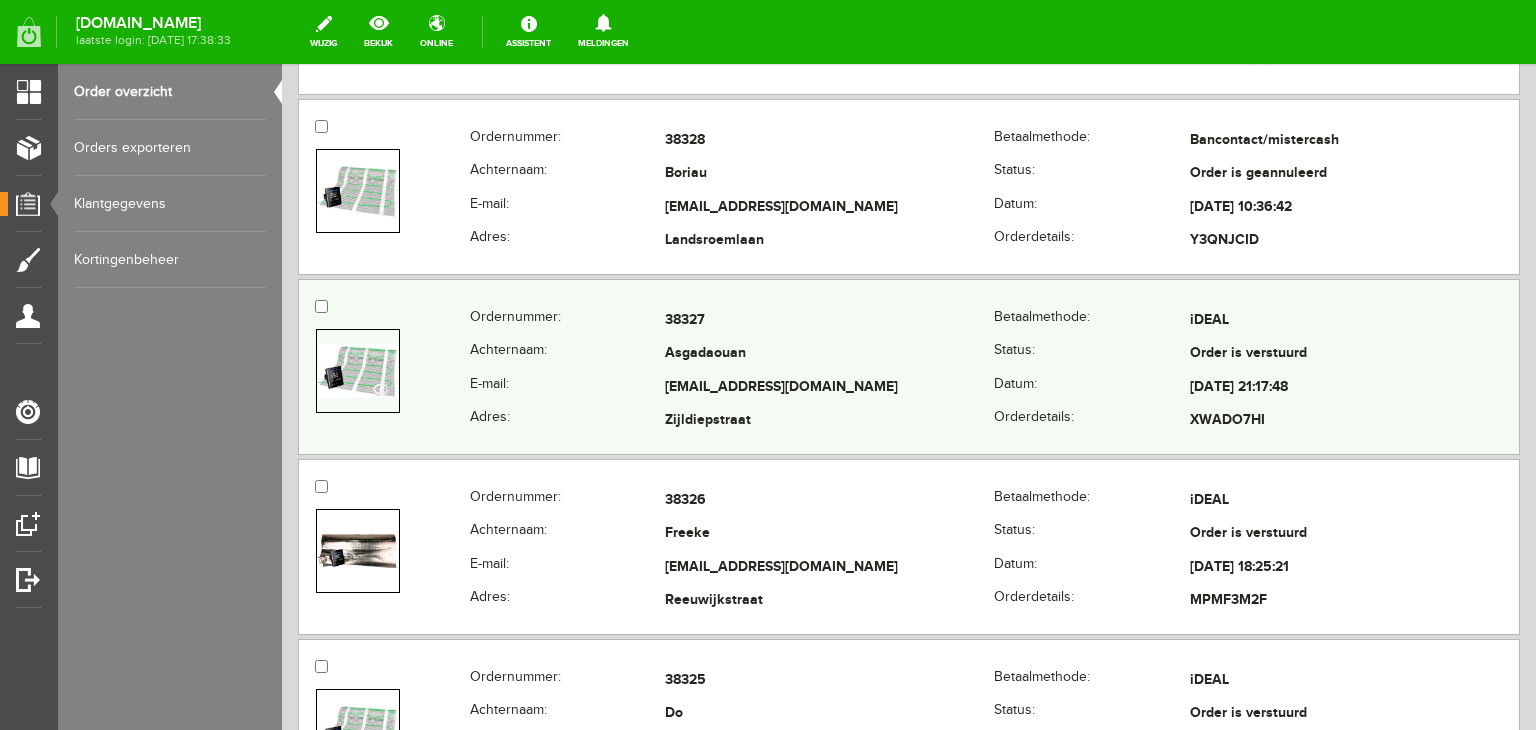 click at bounding box center [358, 370] 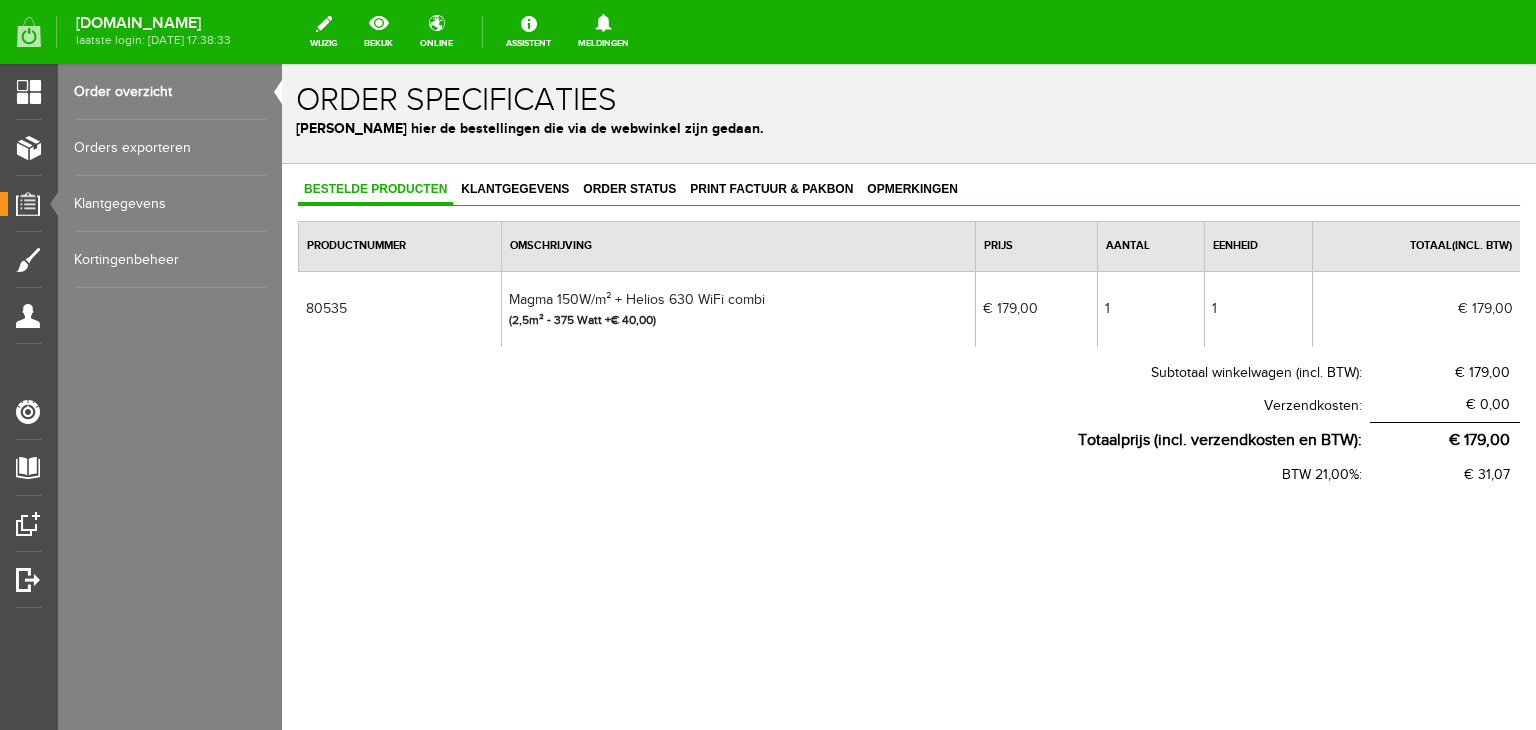 scroll, scrollTop: 0, scrollLeft: 0, axis: both 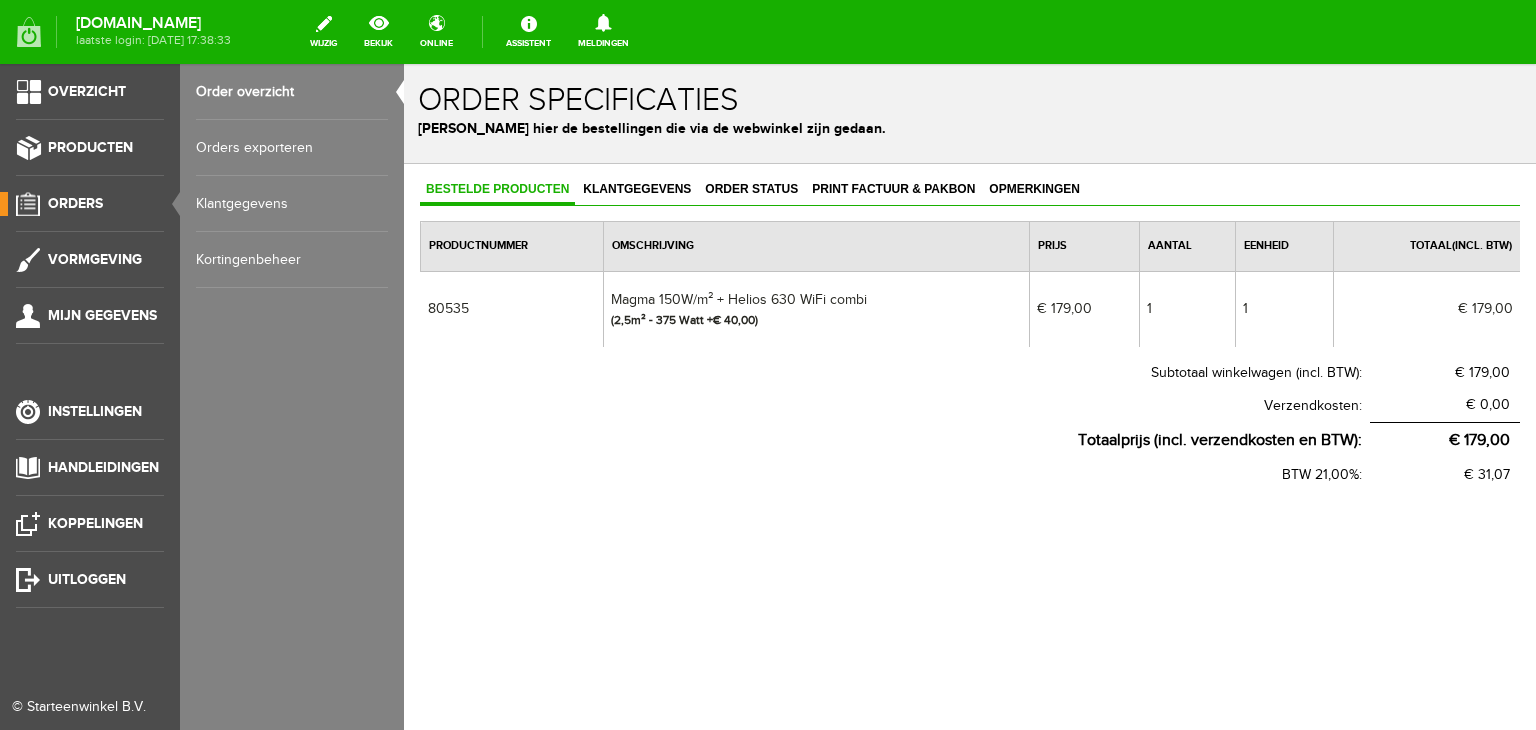 click on "Orders" at bounding box center [75, 203] 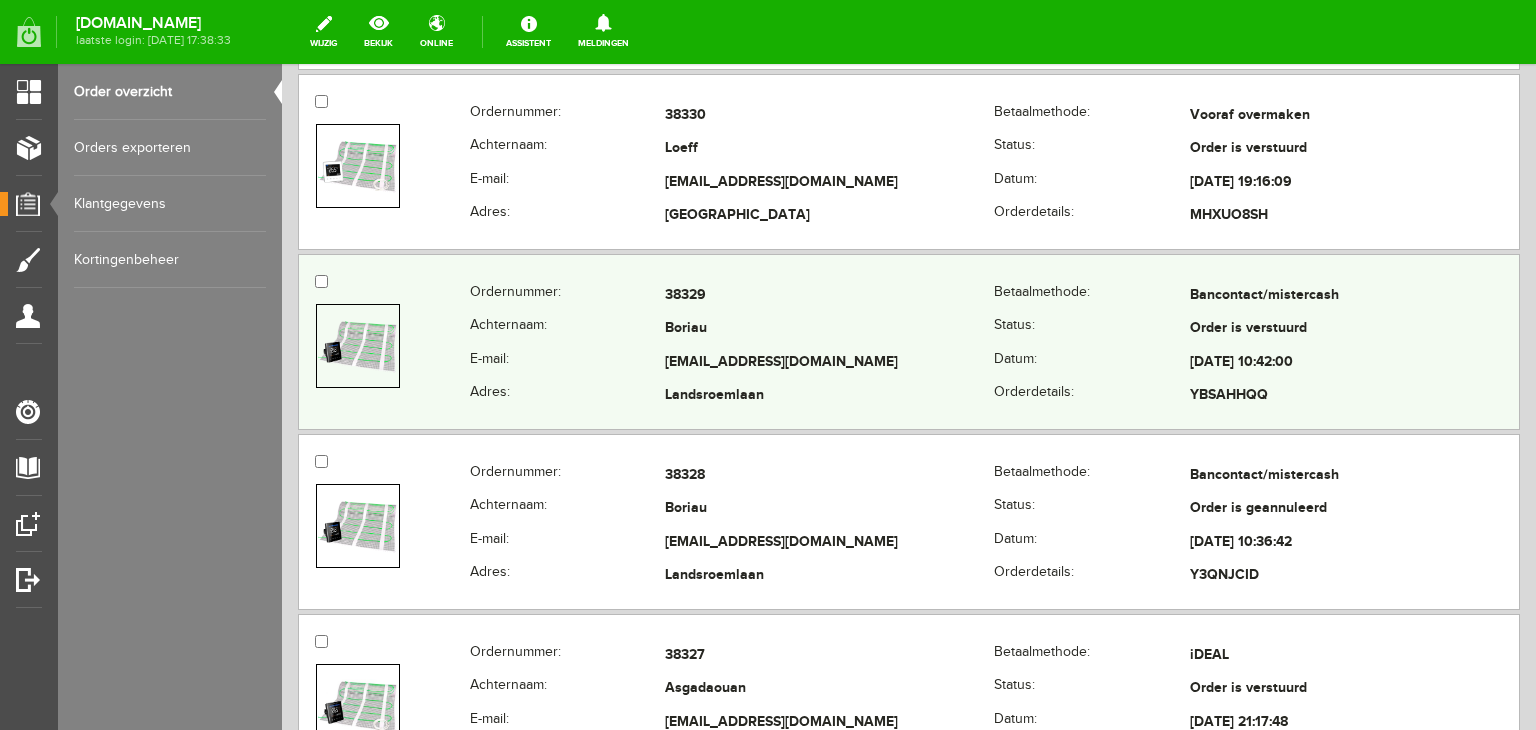 scroll, scrollTop: 700, scrollLeft: 0, axis: vertical 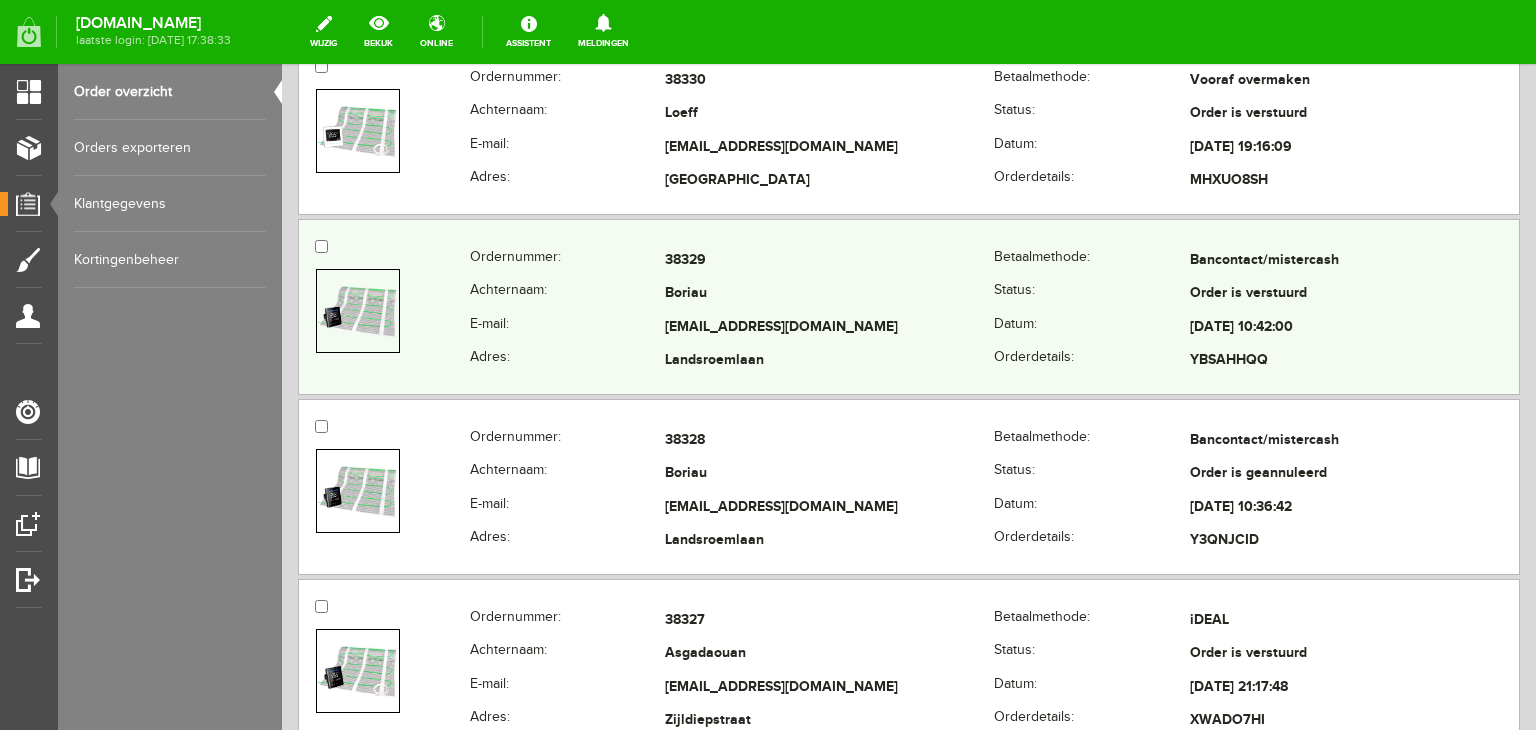 click at bounding box center (358, 310) 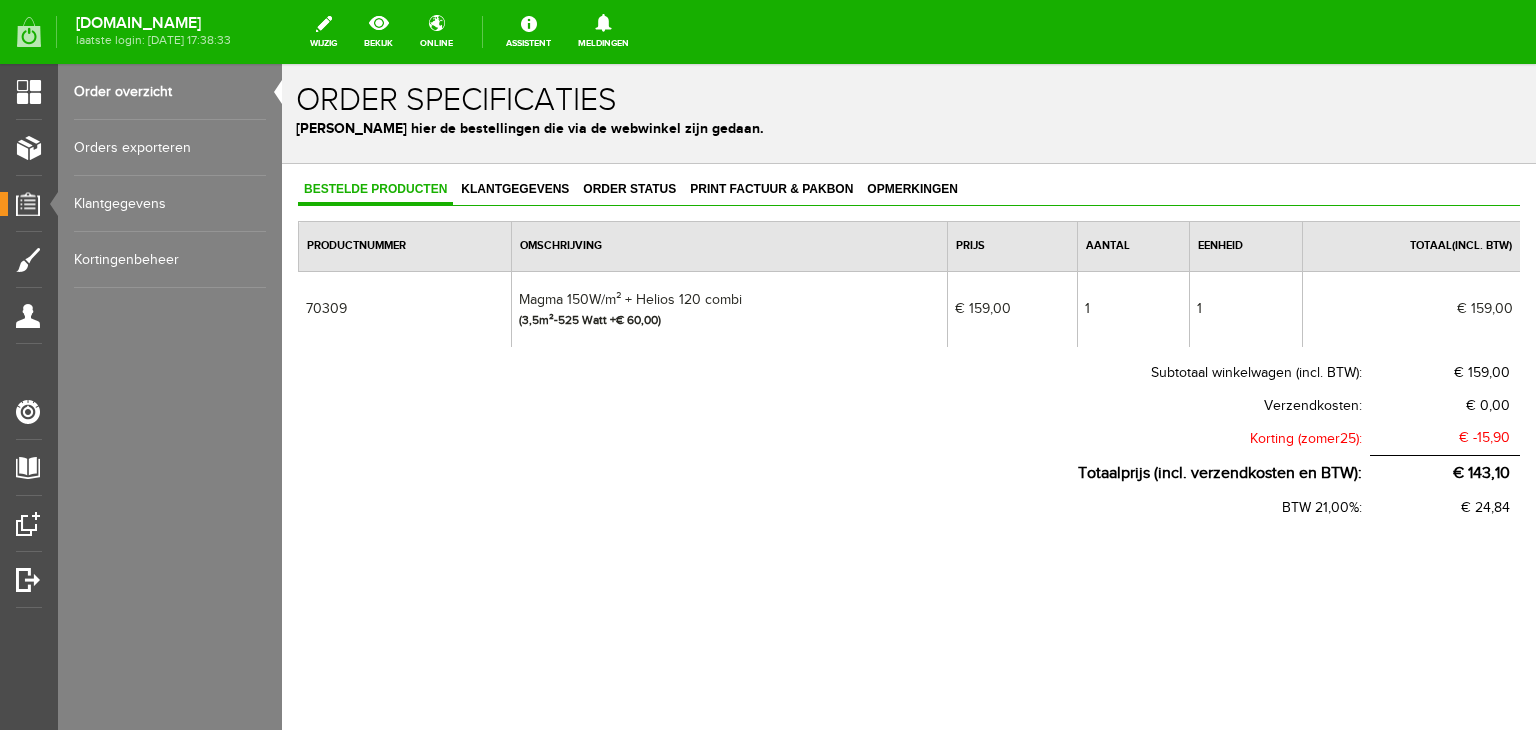 scroll, scrollTop: 0, scrollLeft: 0, axis: both 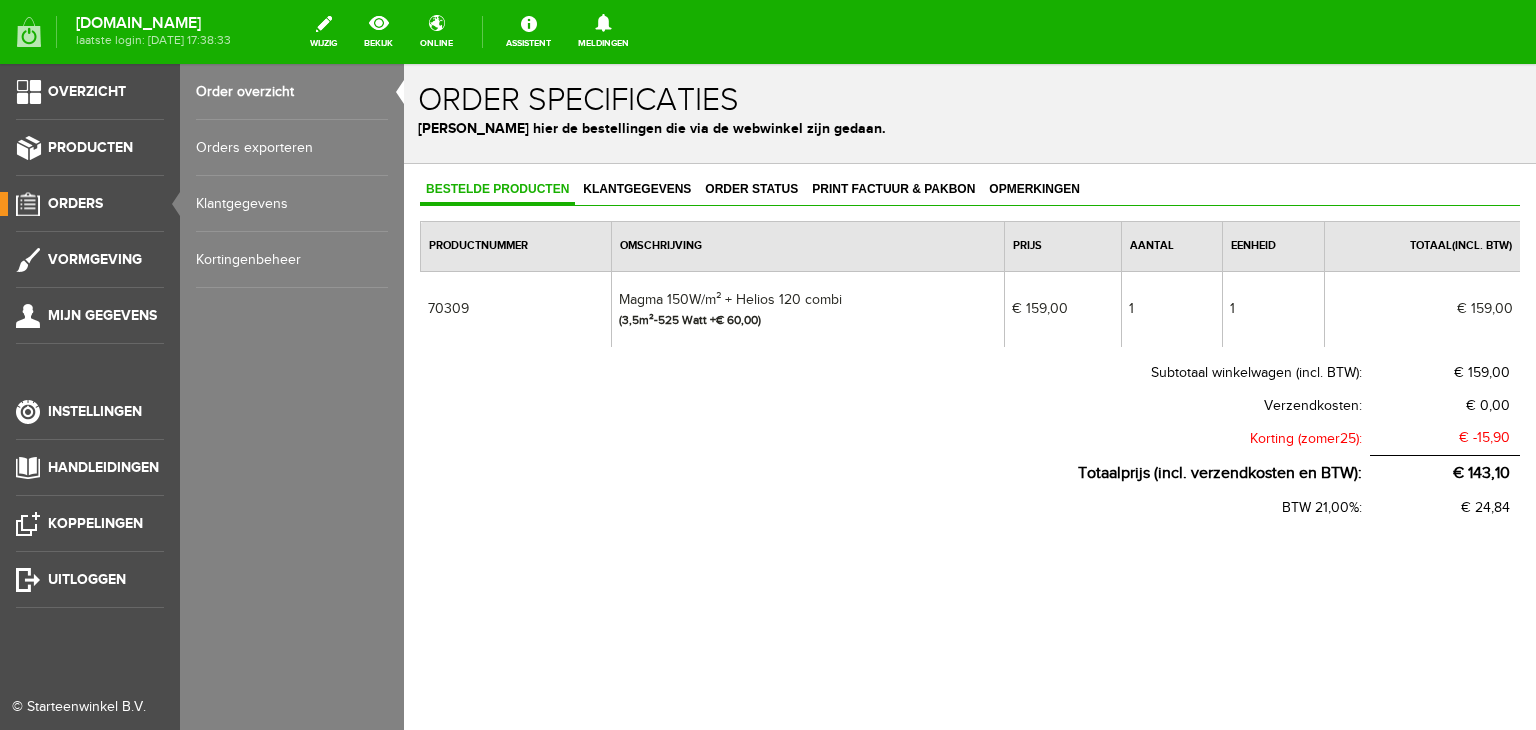click on "Orders" at bounding box center [75, 203] 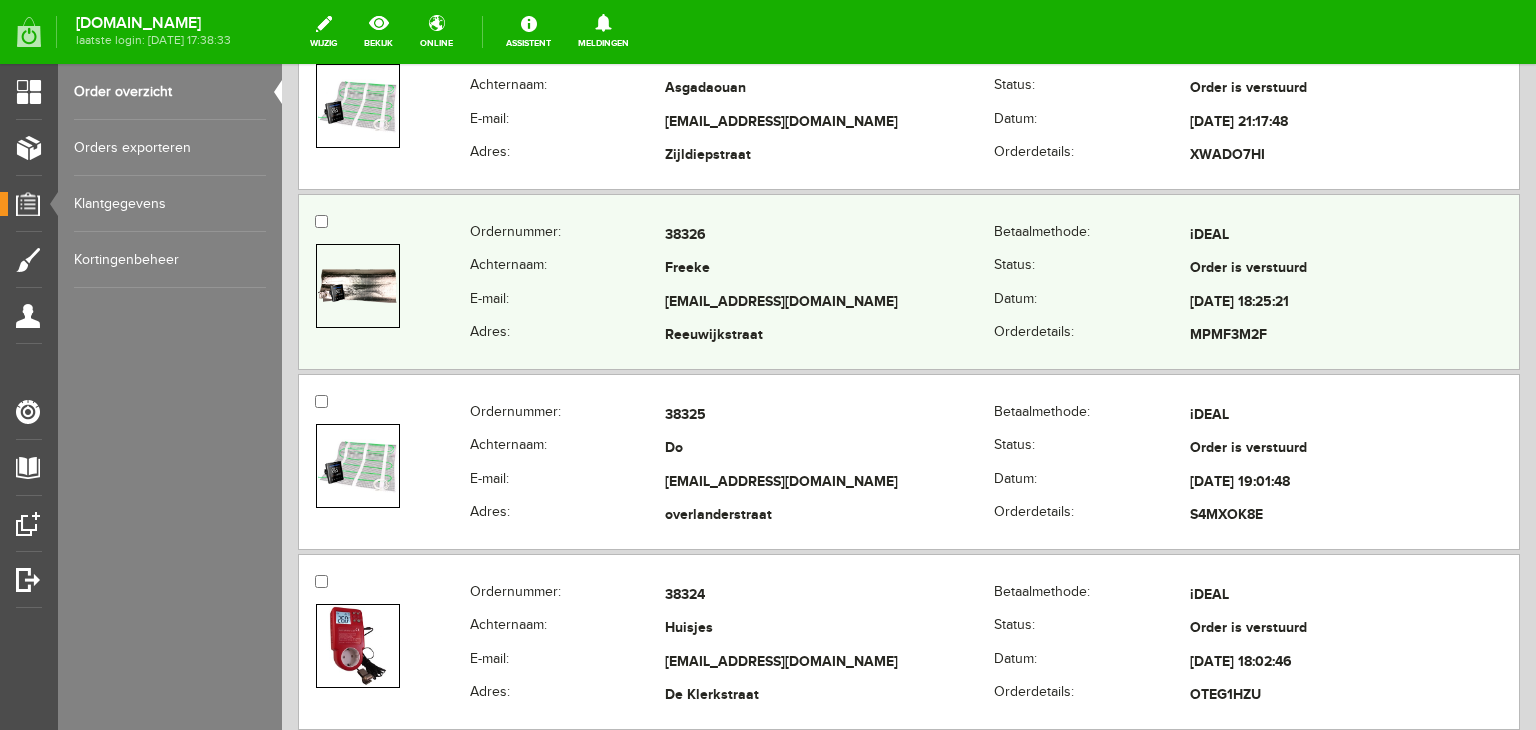 scroll, scrollTop: 1300, scrollLeft: 0, axis: vertical 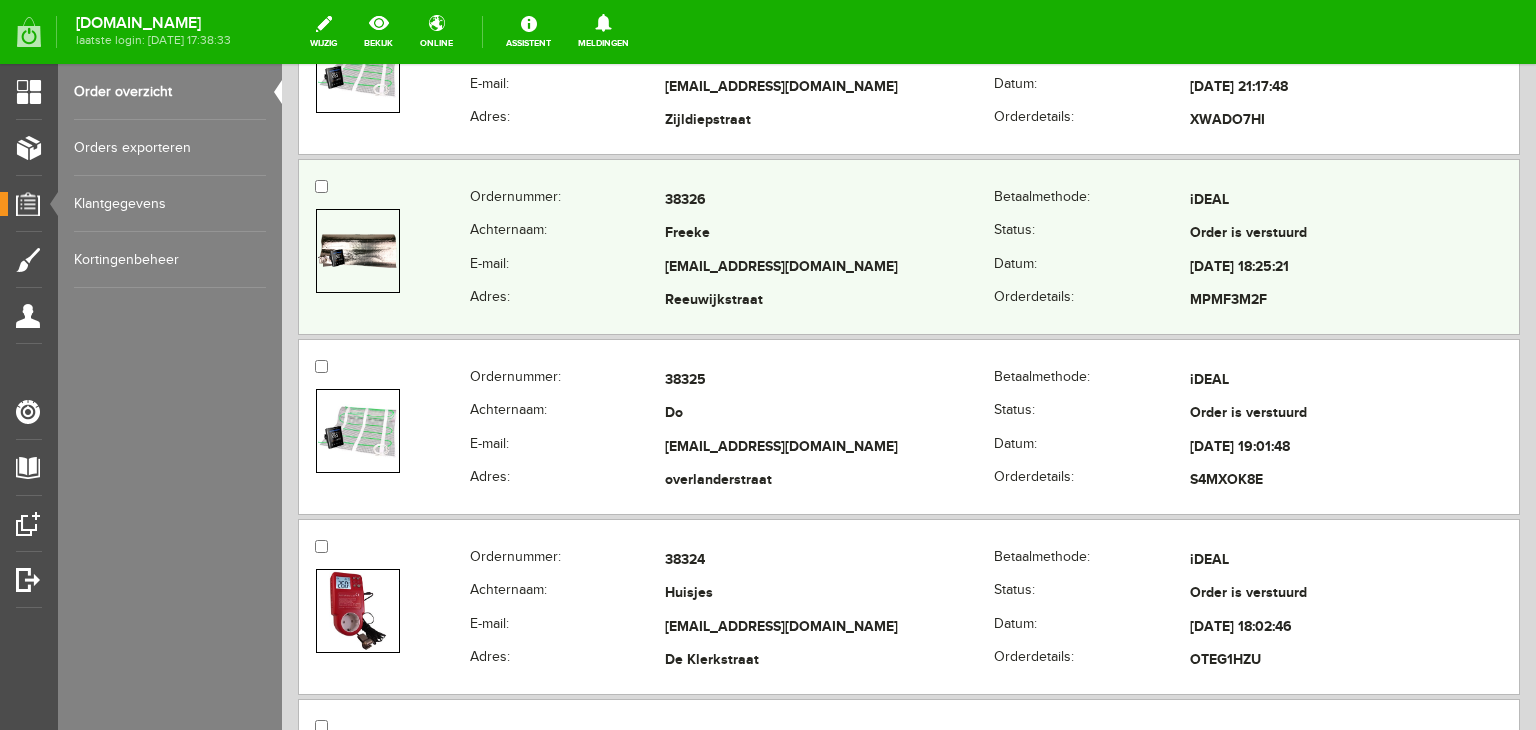 click at bounding box center [358, 251] 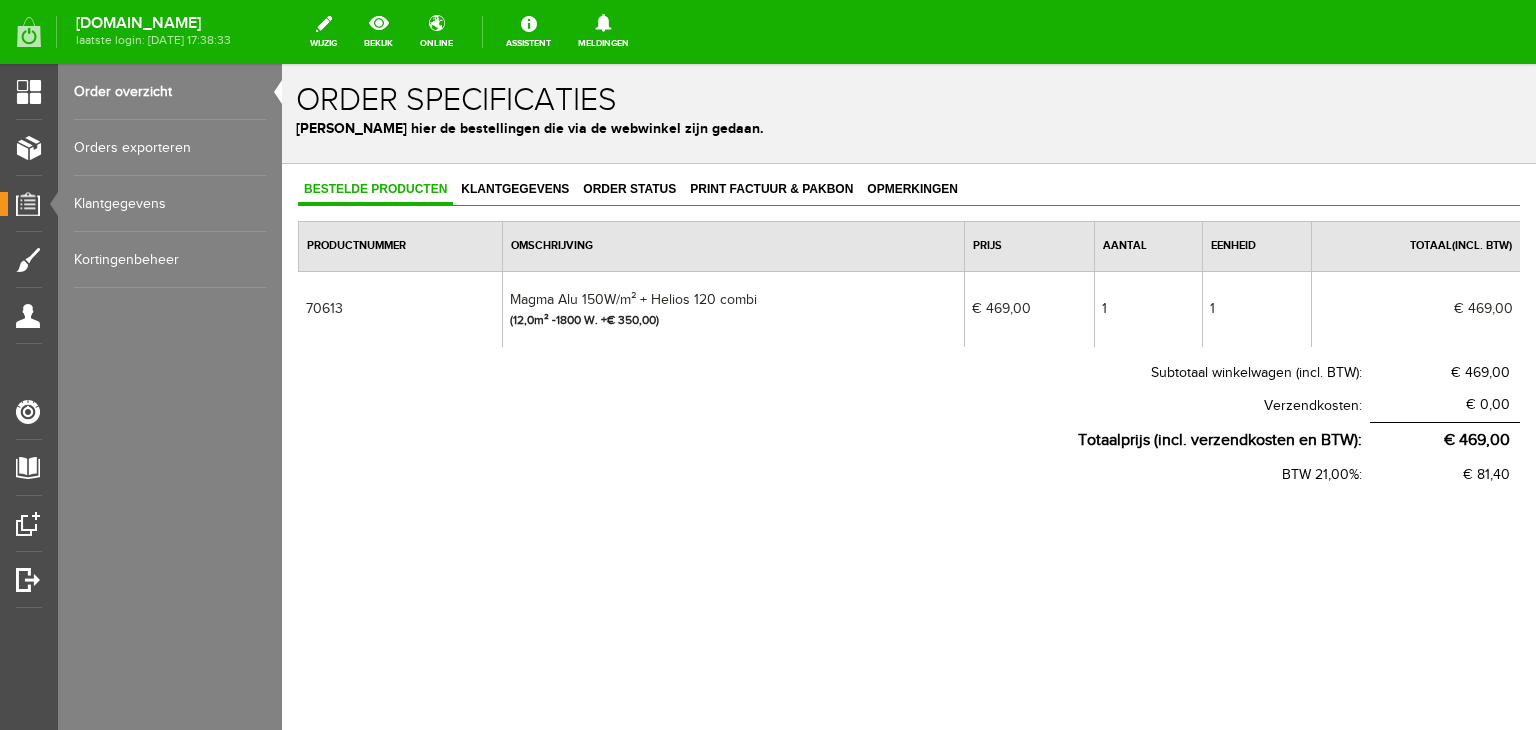 scroll, scrollTop: 0, scrollLeft: 0, axis: both 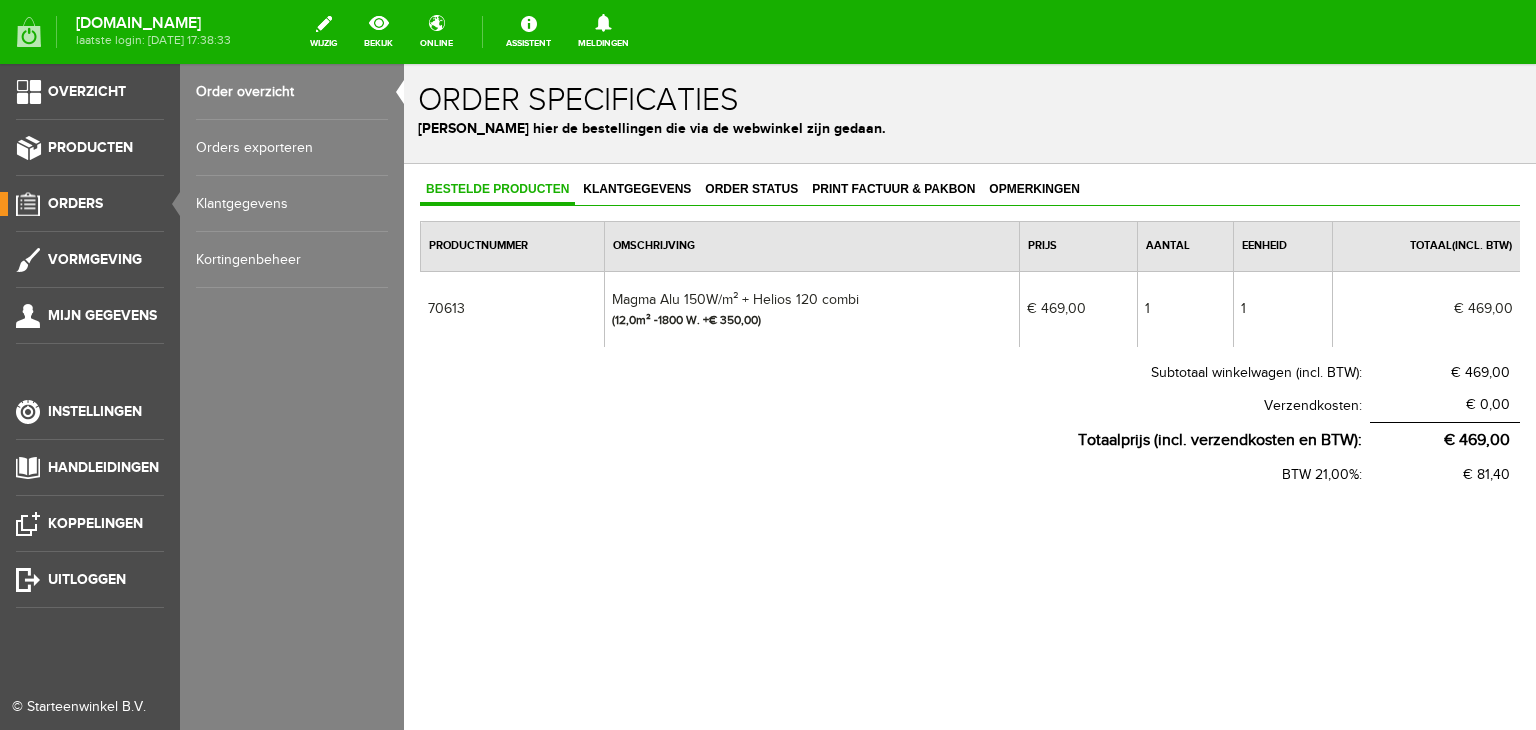 click on "Orders" at bounding box center (75, 203) 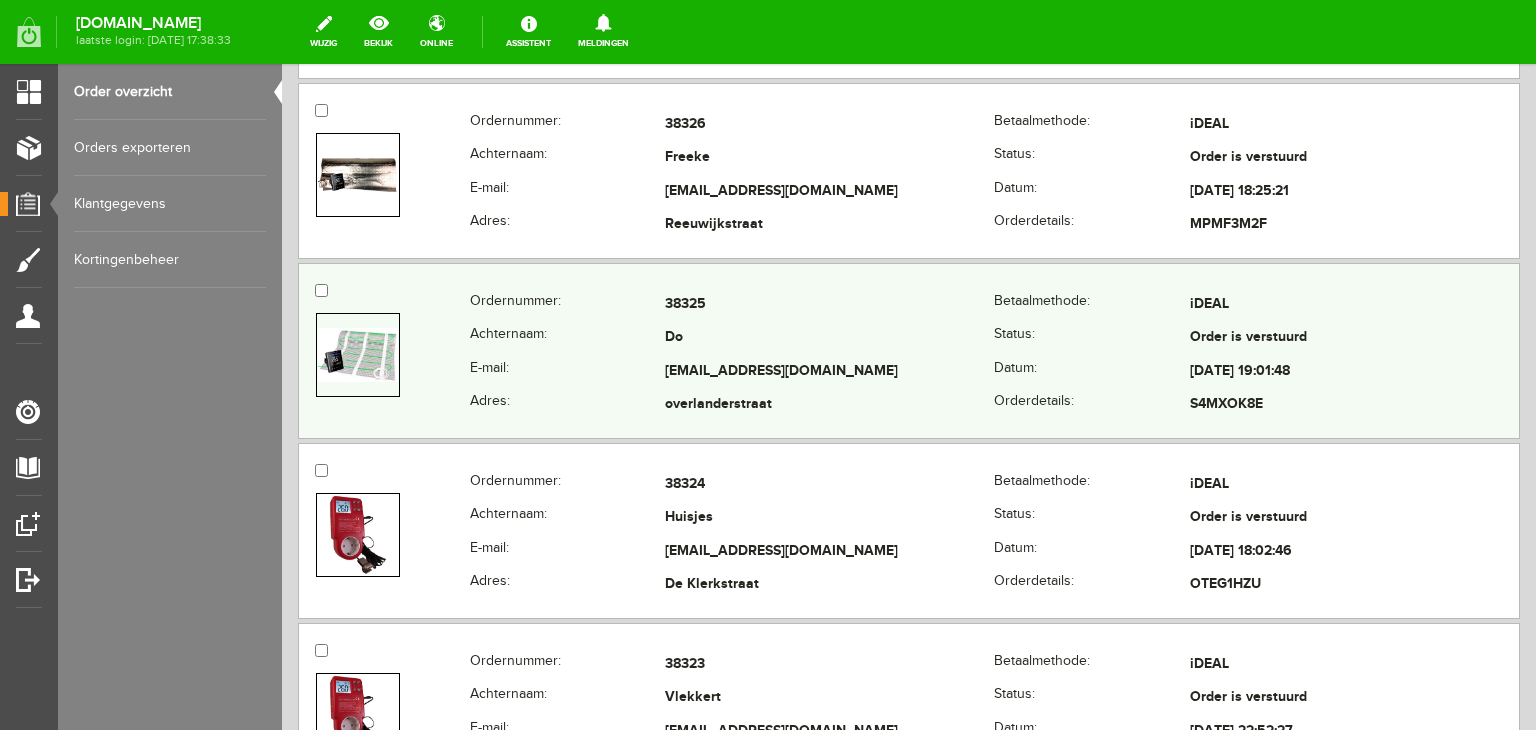 scroll, scrollTop: 1400, scrollLeft: 0, axis: vertical 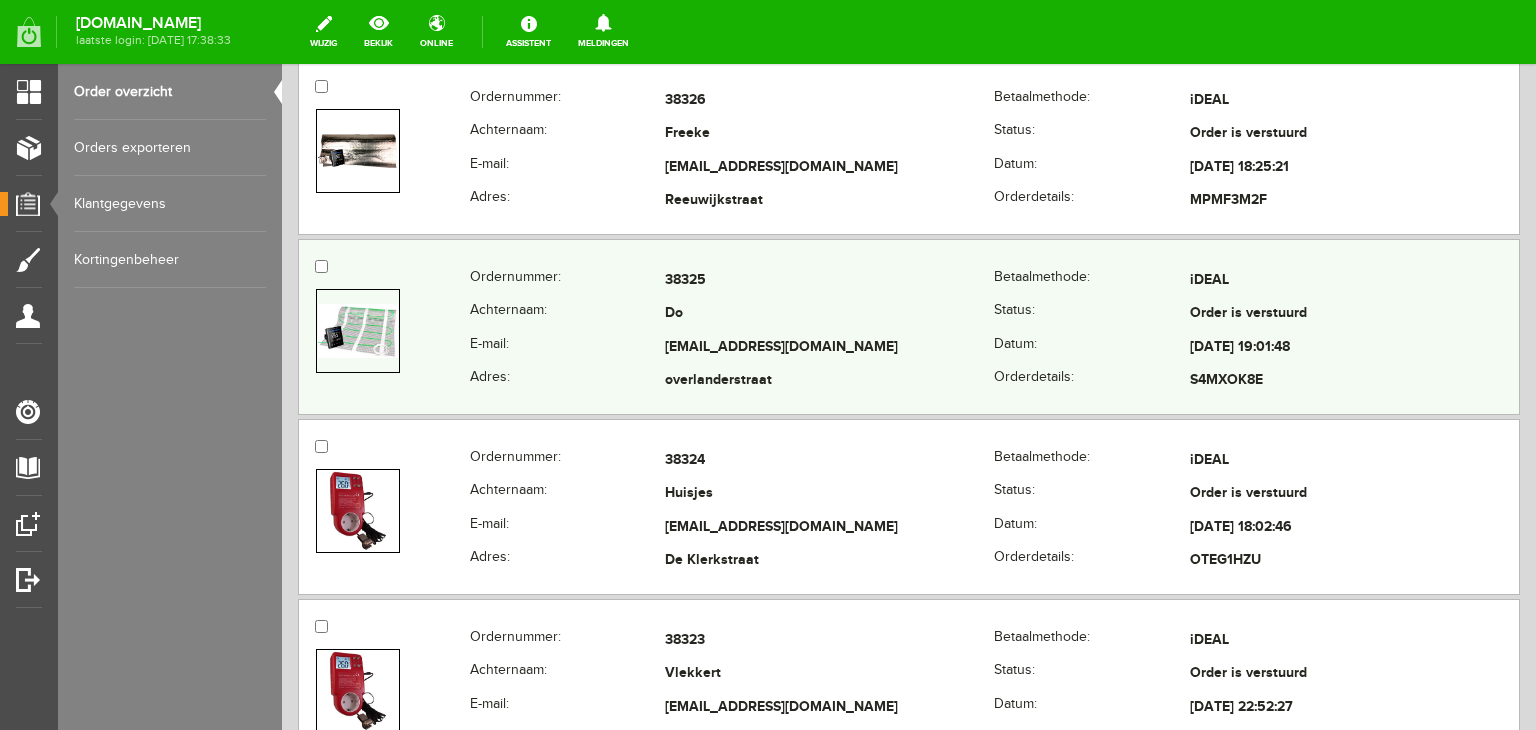 click at bounding box center [358, 330] 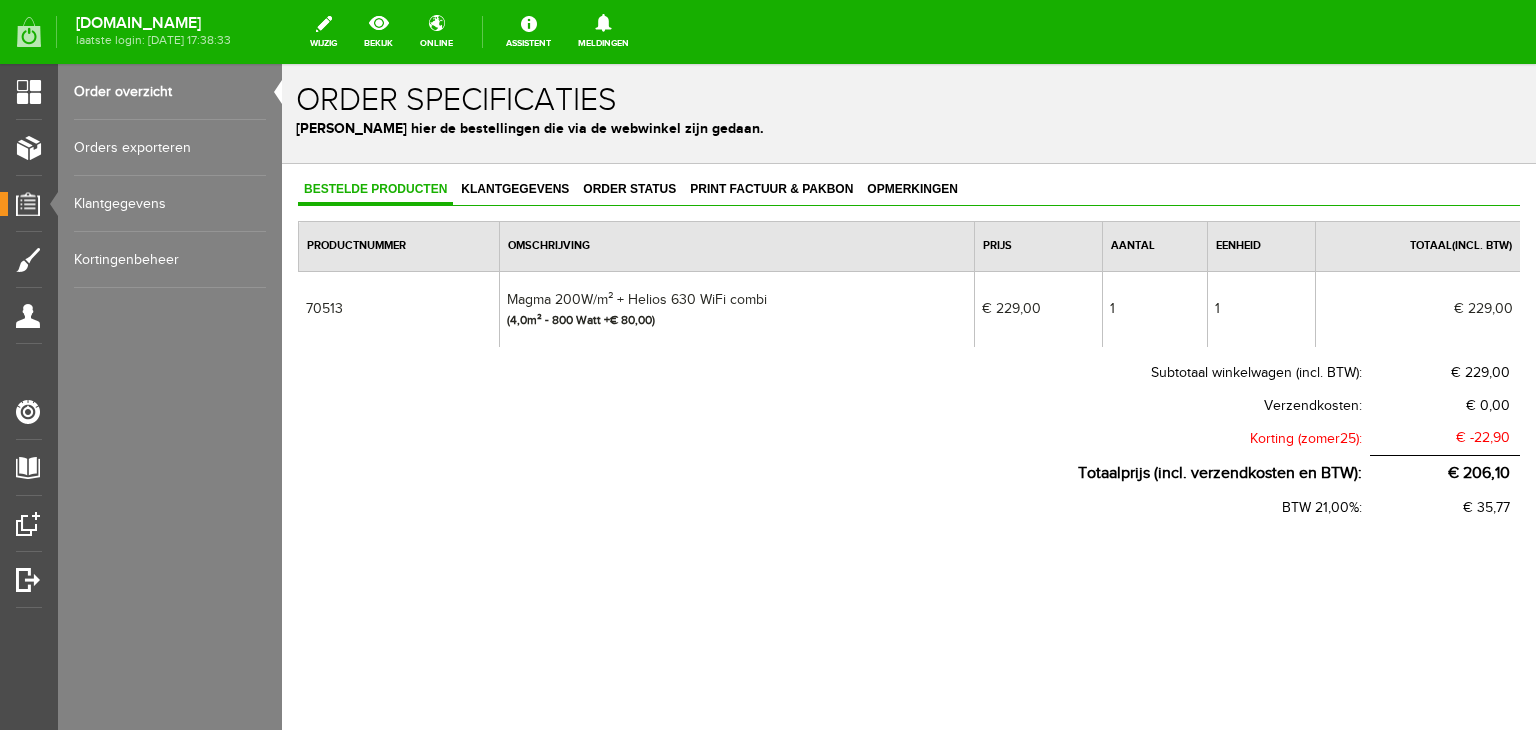 scroll, scrollTop: 0, scrollLeft: 0, axis: both 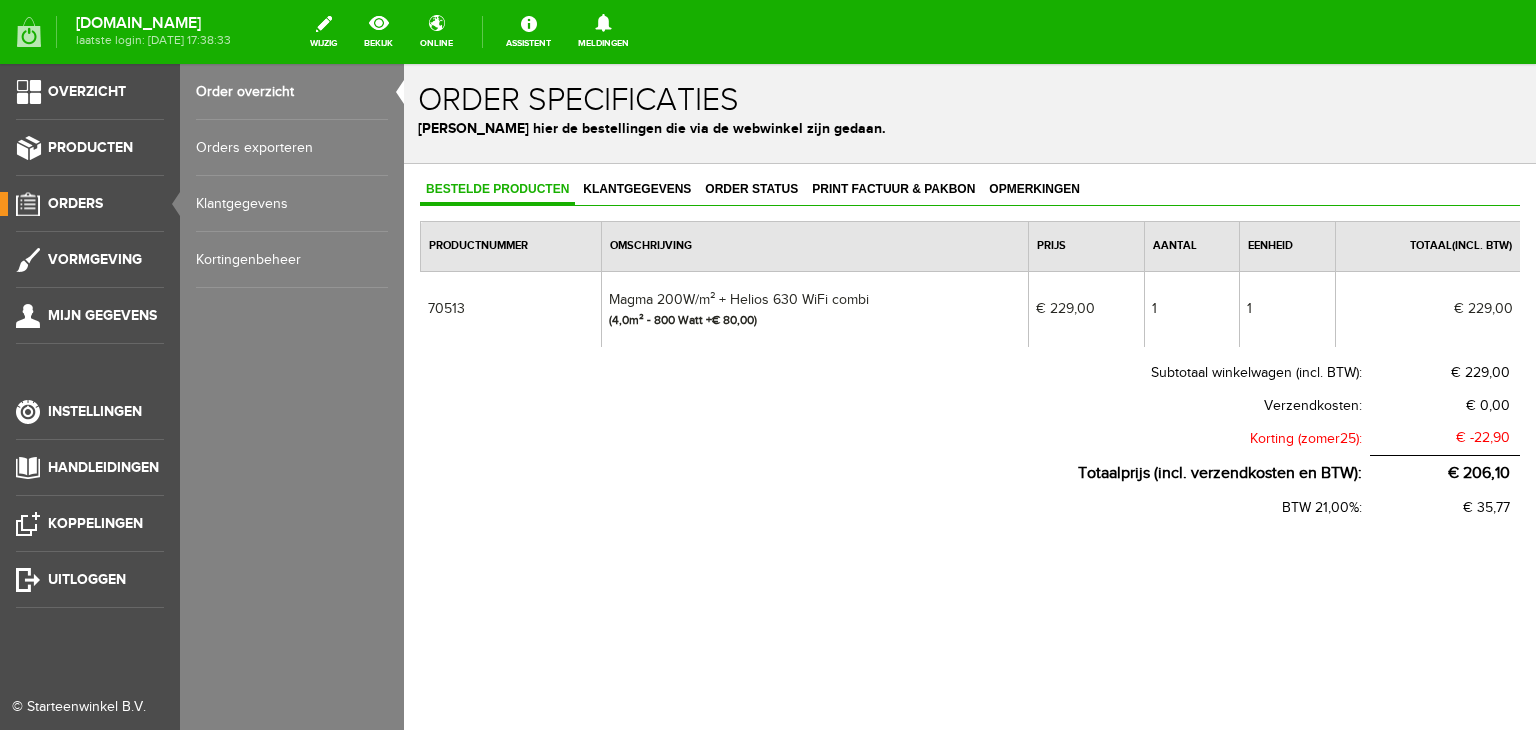 click on "Orders" at bounding box center (75, 203) 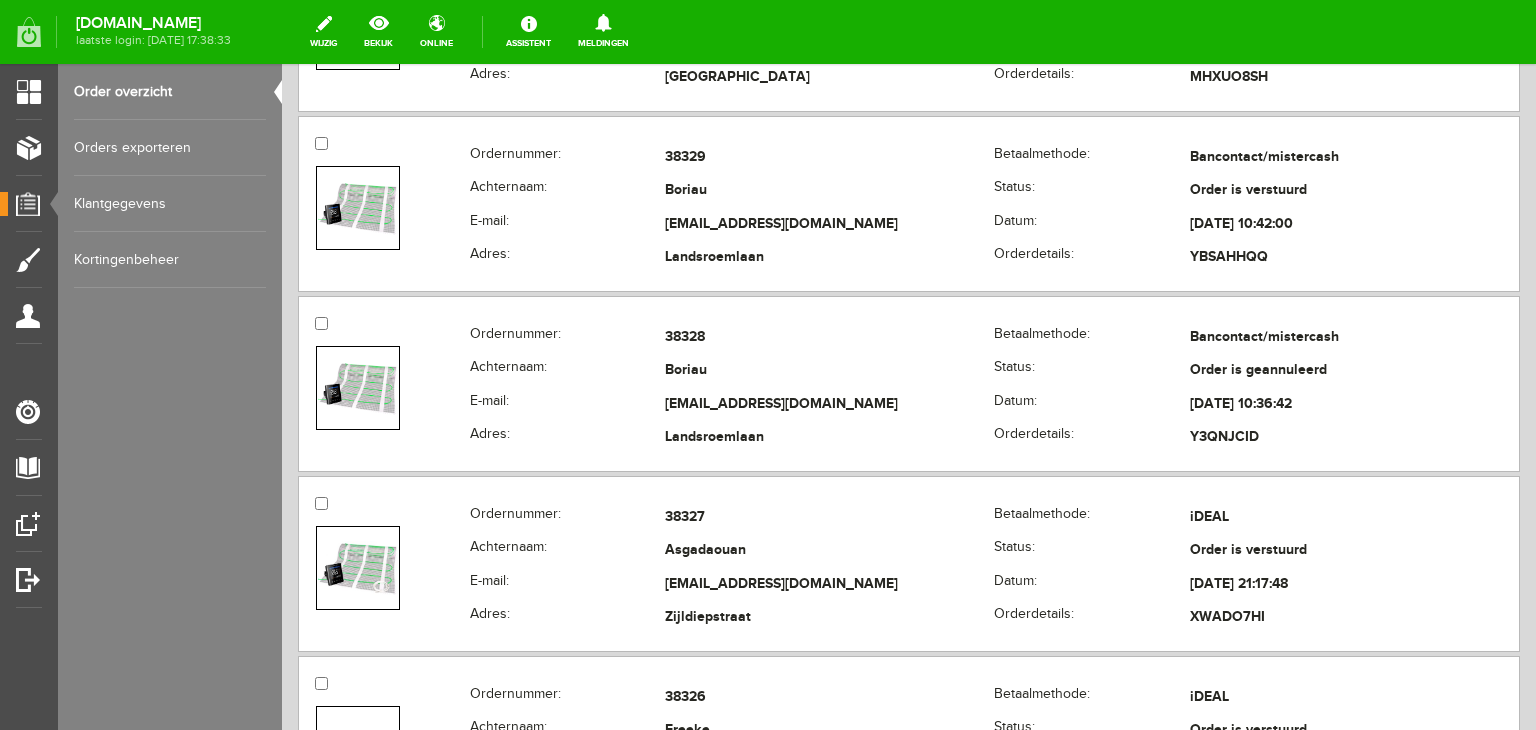 scroll, scrollTop: 800, scrollLeft: 0, axis: vertical 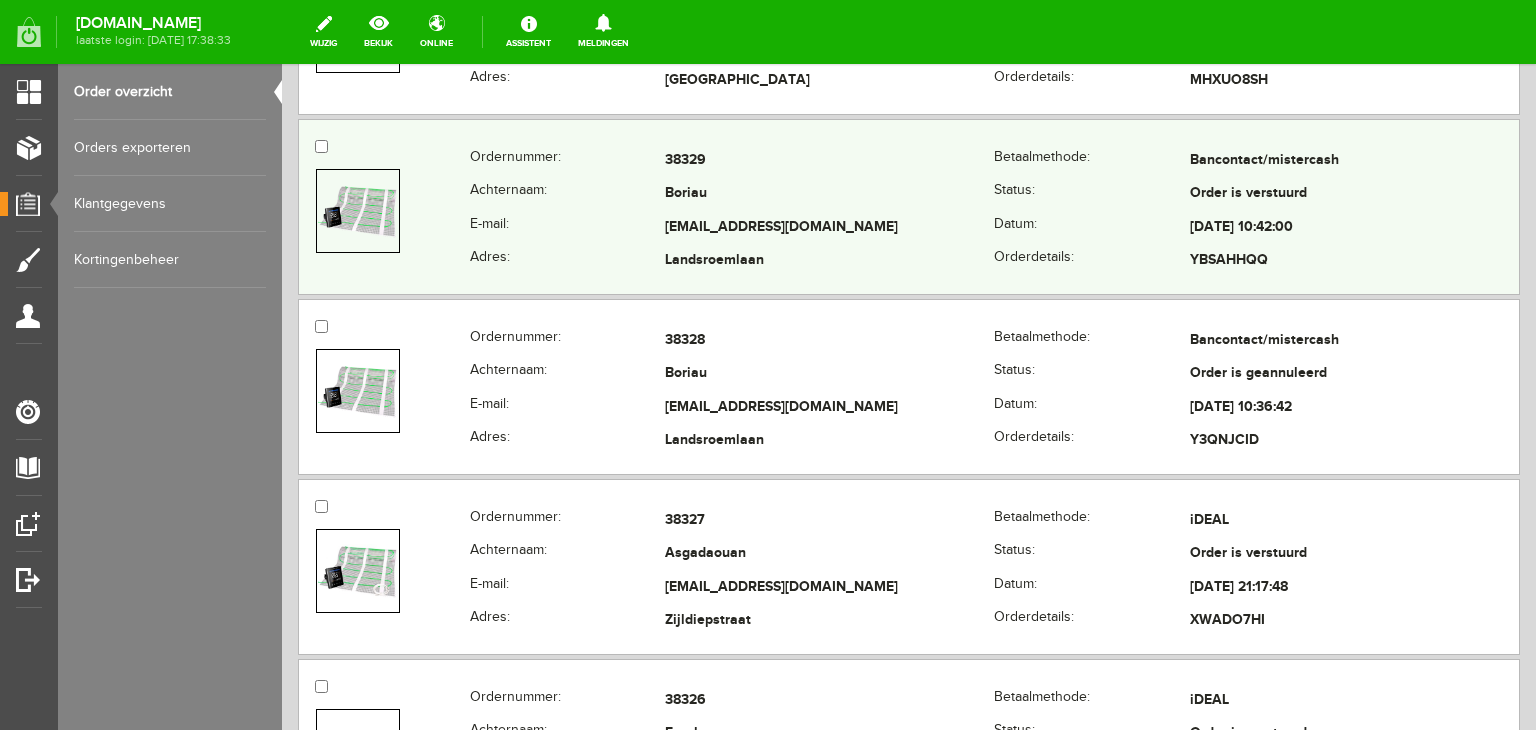 click at bounding box center (358, 210) 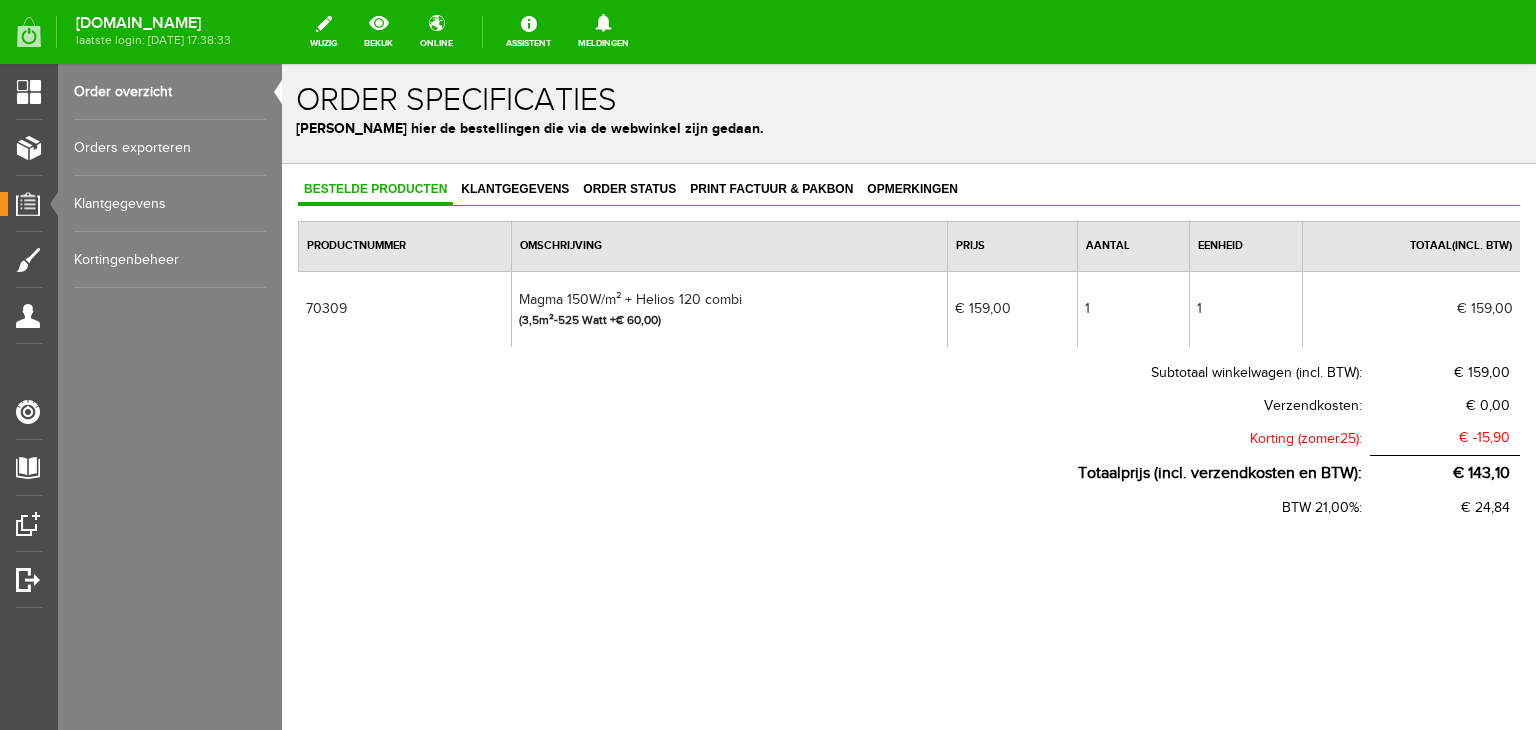 scroll, scrollTop: 0, scrollLeft: 0, axis: both 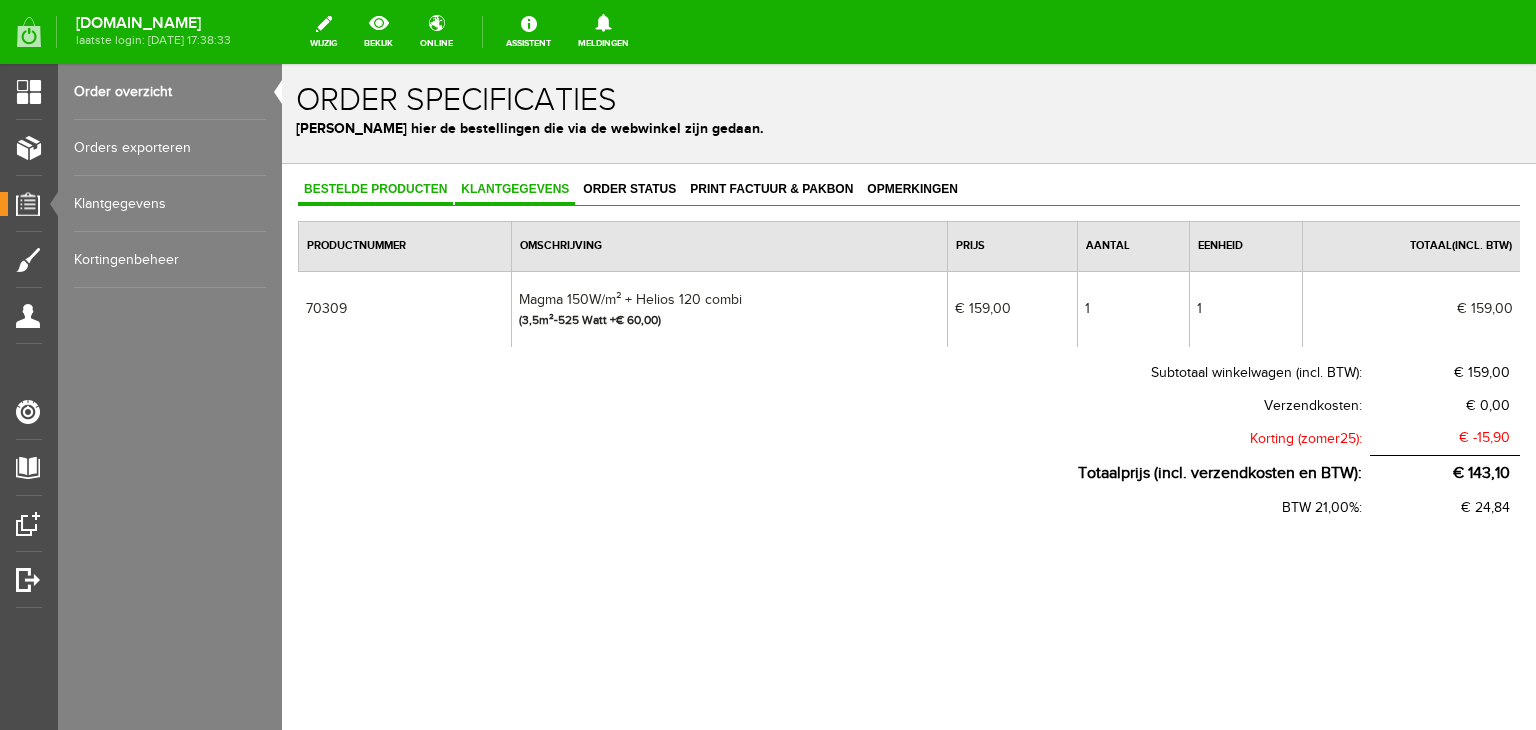 click on "Klantgegevens" at bounding box center (515, 189) 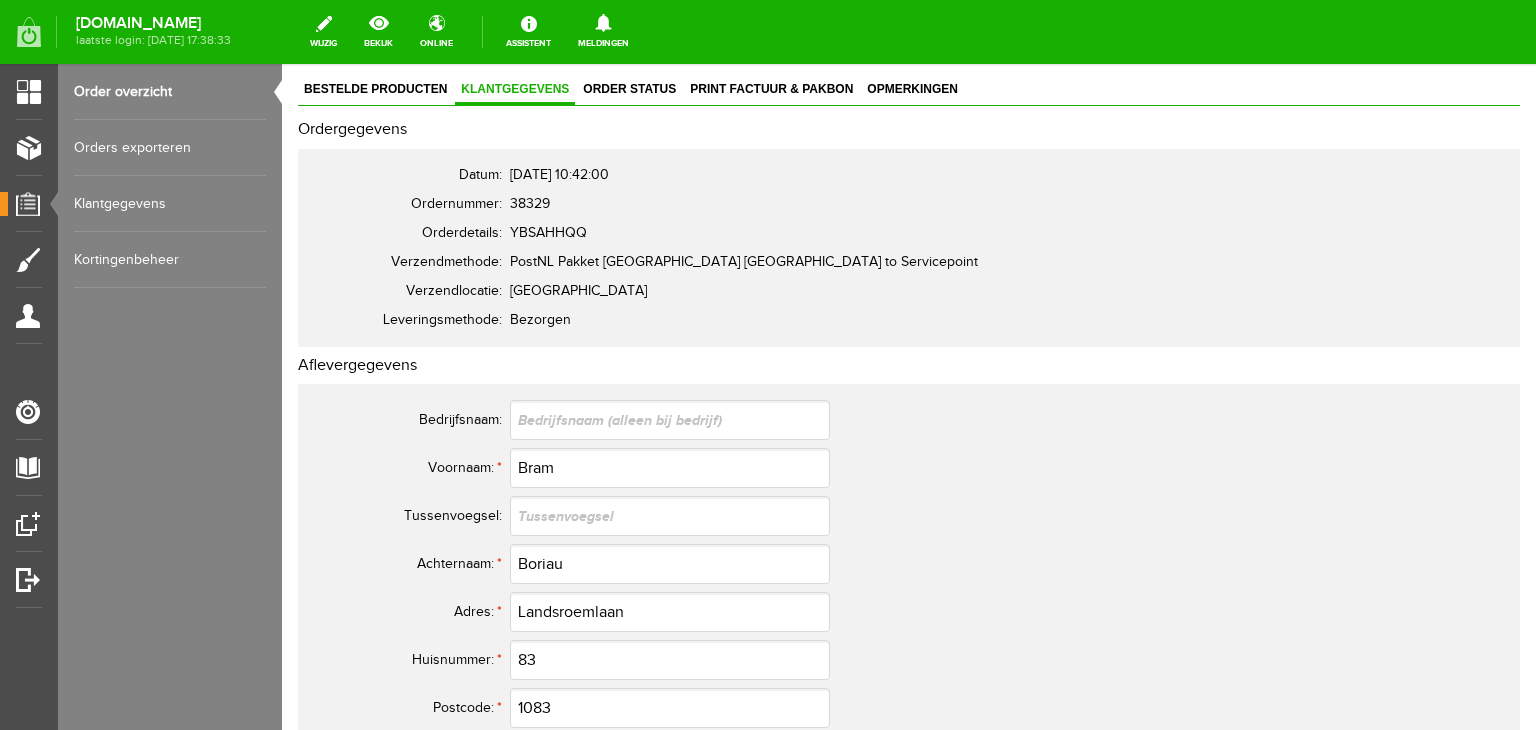 scroll, scrollTop: 0, scrollLeft: 0, axis: both 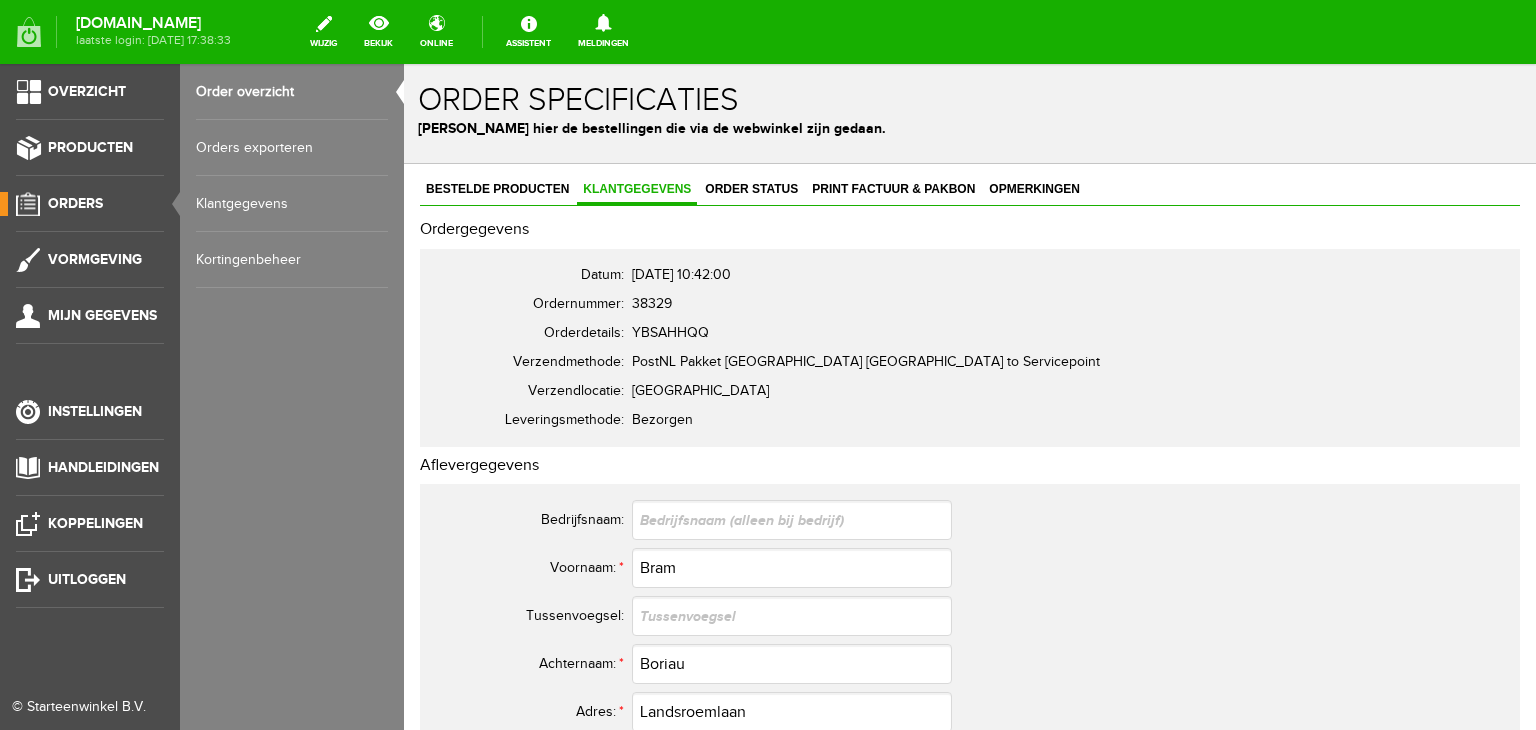 click on "Orders" at bounding box center (75, 203) 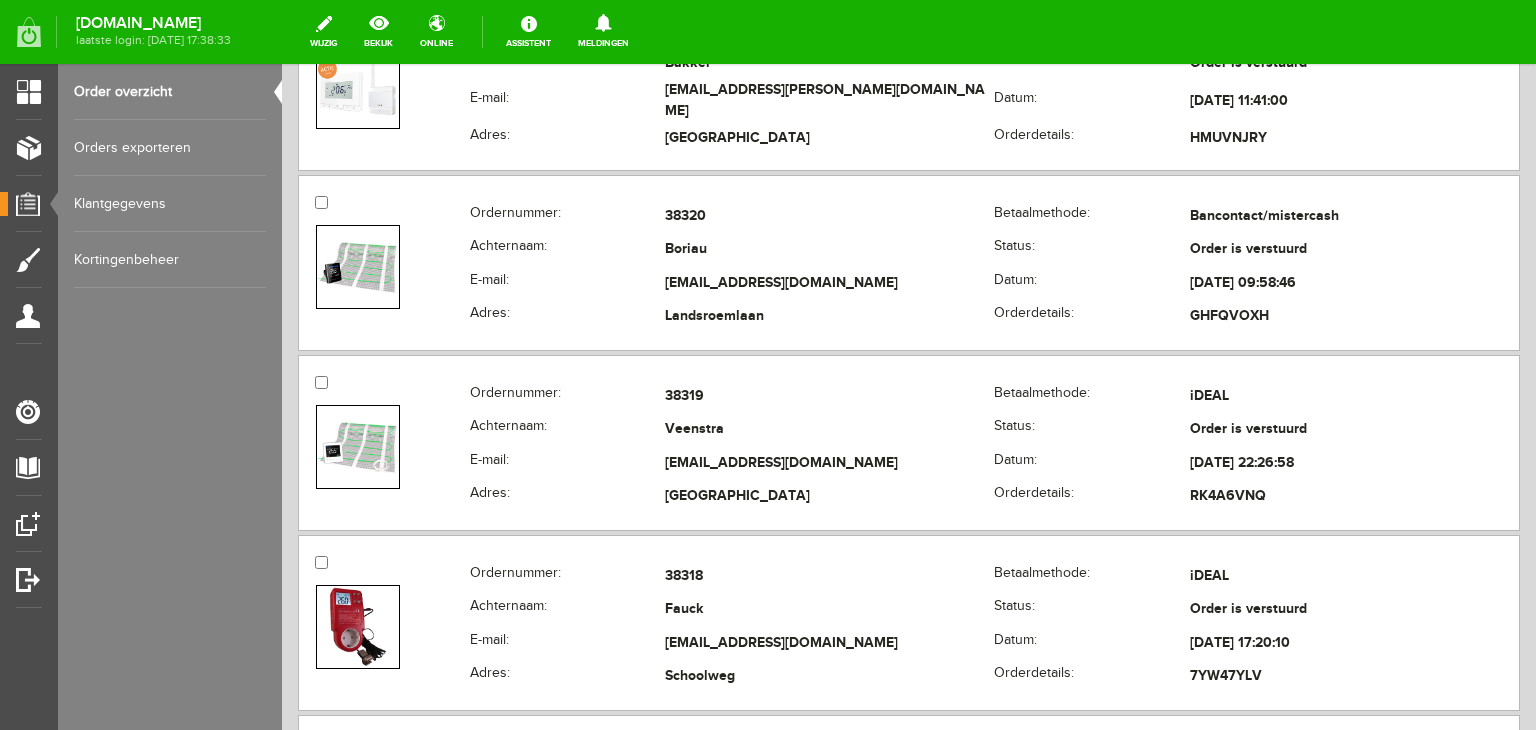 scroll, scrollTop: 2300, scrollLeft: 0, axis: vertical 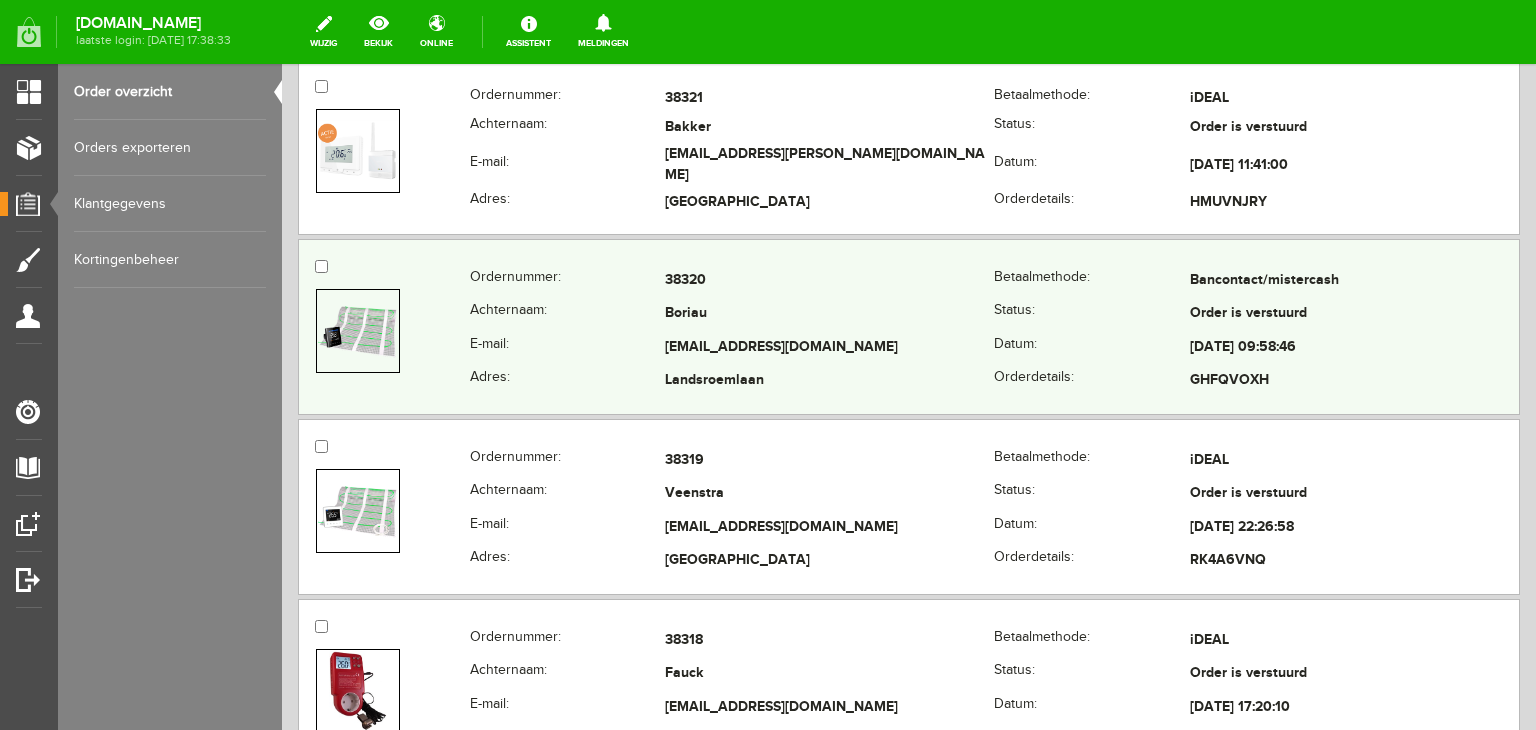 click at bounding box center [358, 330] 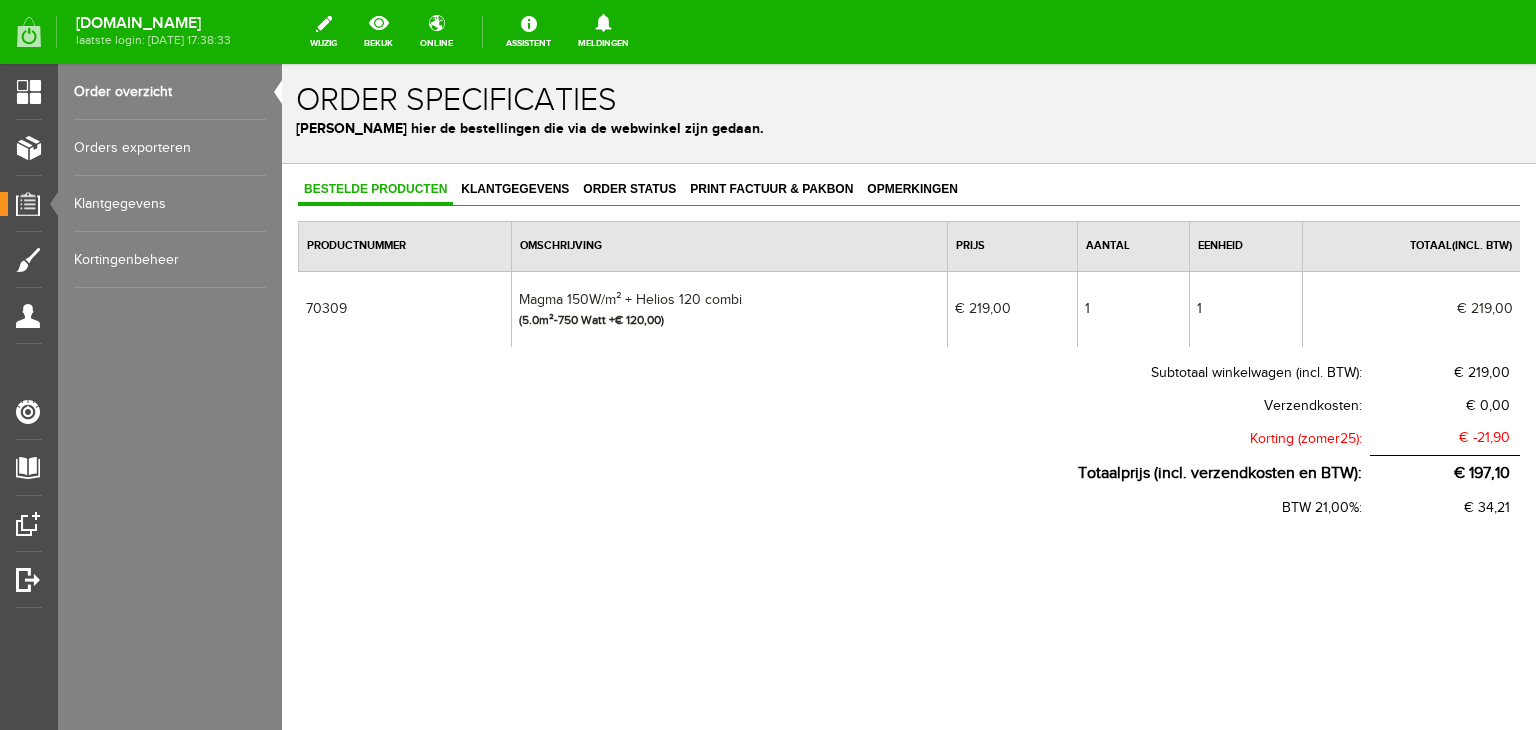 scroll, scrollTop: 0, scrollLeft: 0, axis: both 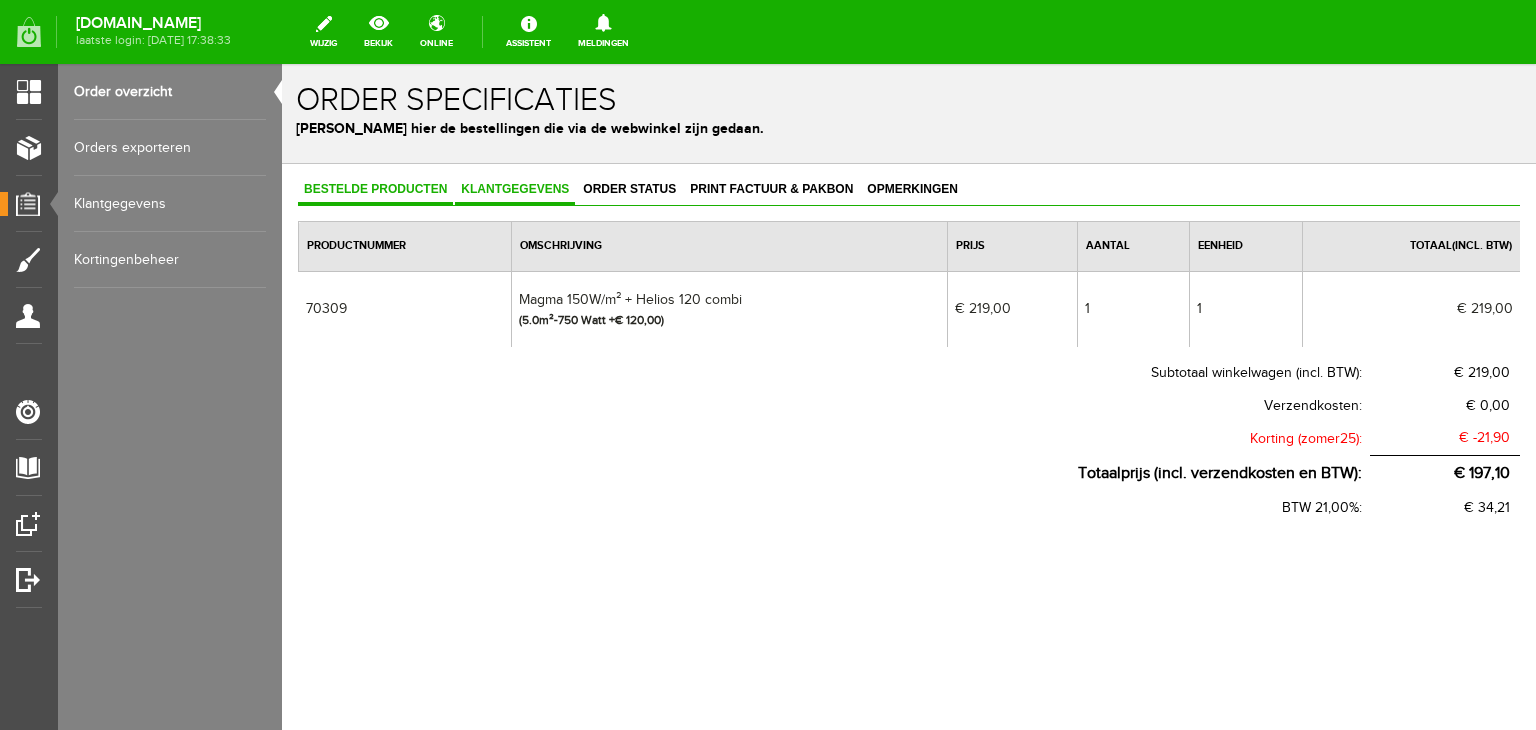 click on "Klantgegevens" at bounding box center [515, 189] 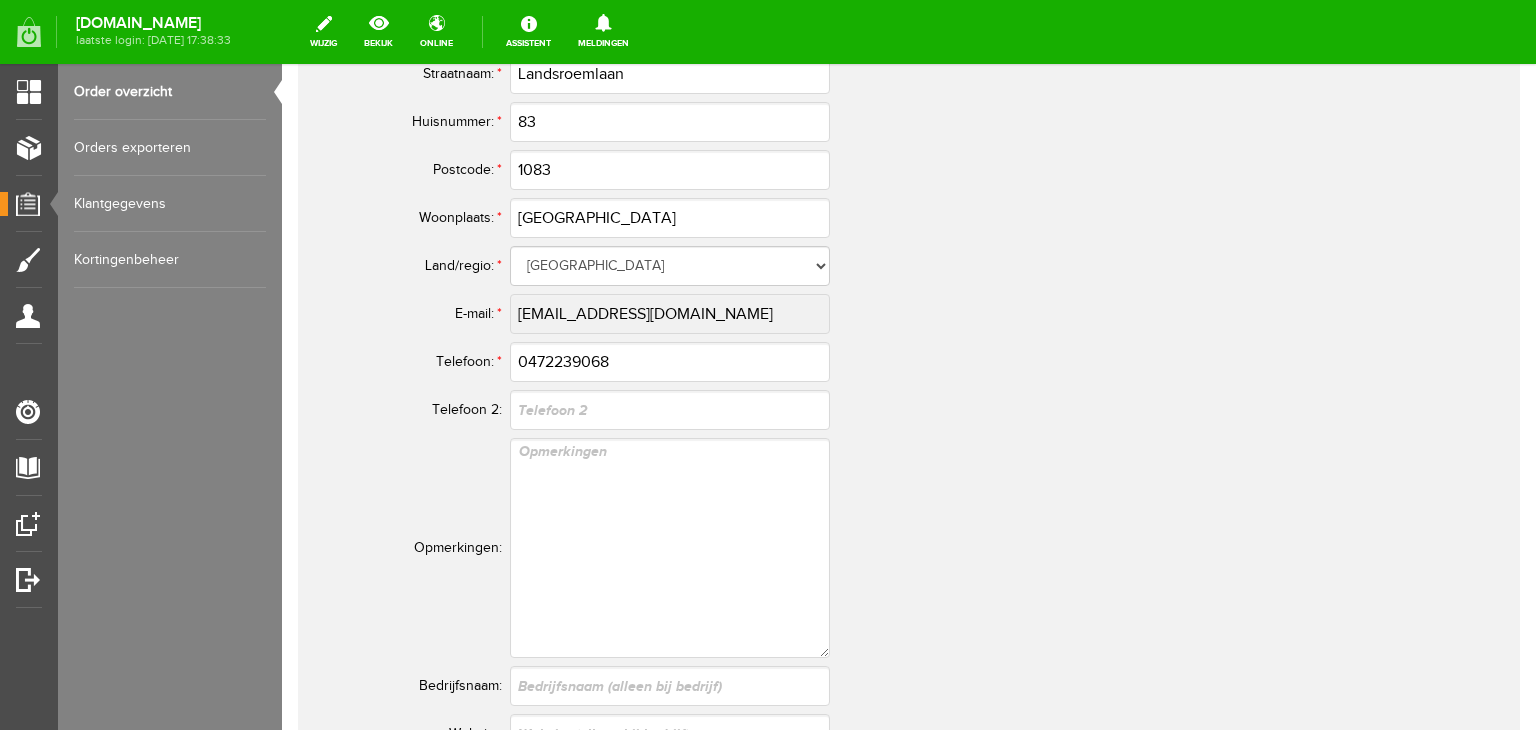 scroll, scrollTop: 1200, scrollLeft: 0, axis: vertical 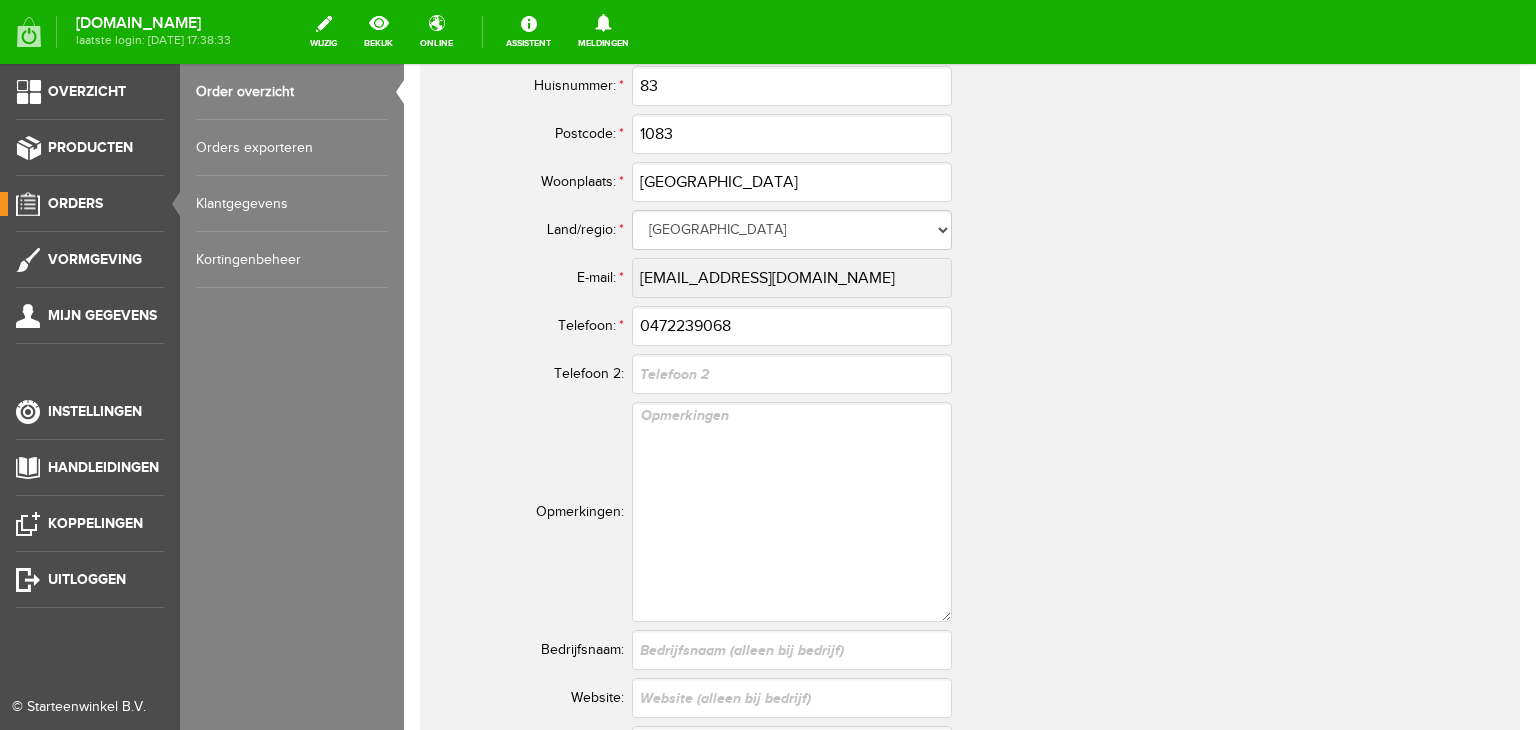 click on "Orders" at bounding box center (75, 203) 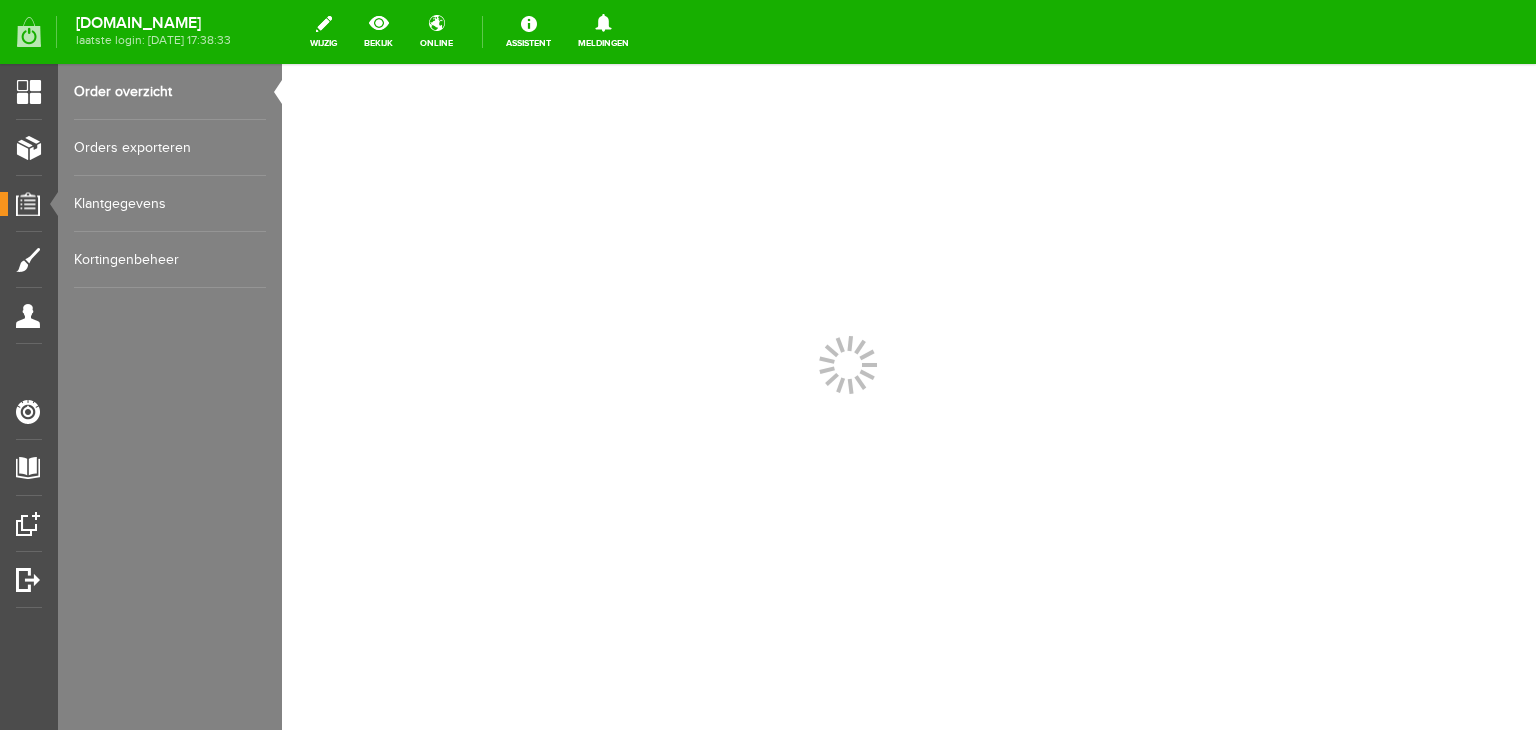 scroll, scrollTop: 0, scrollLeft: 0, axis: both 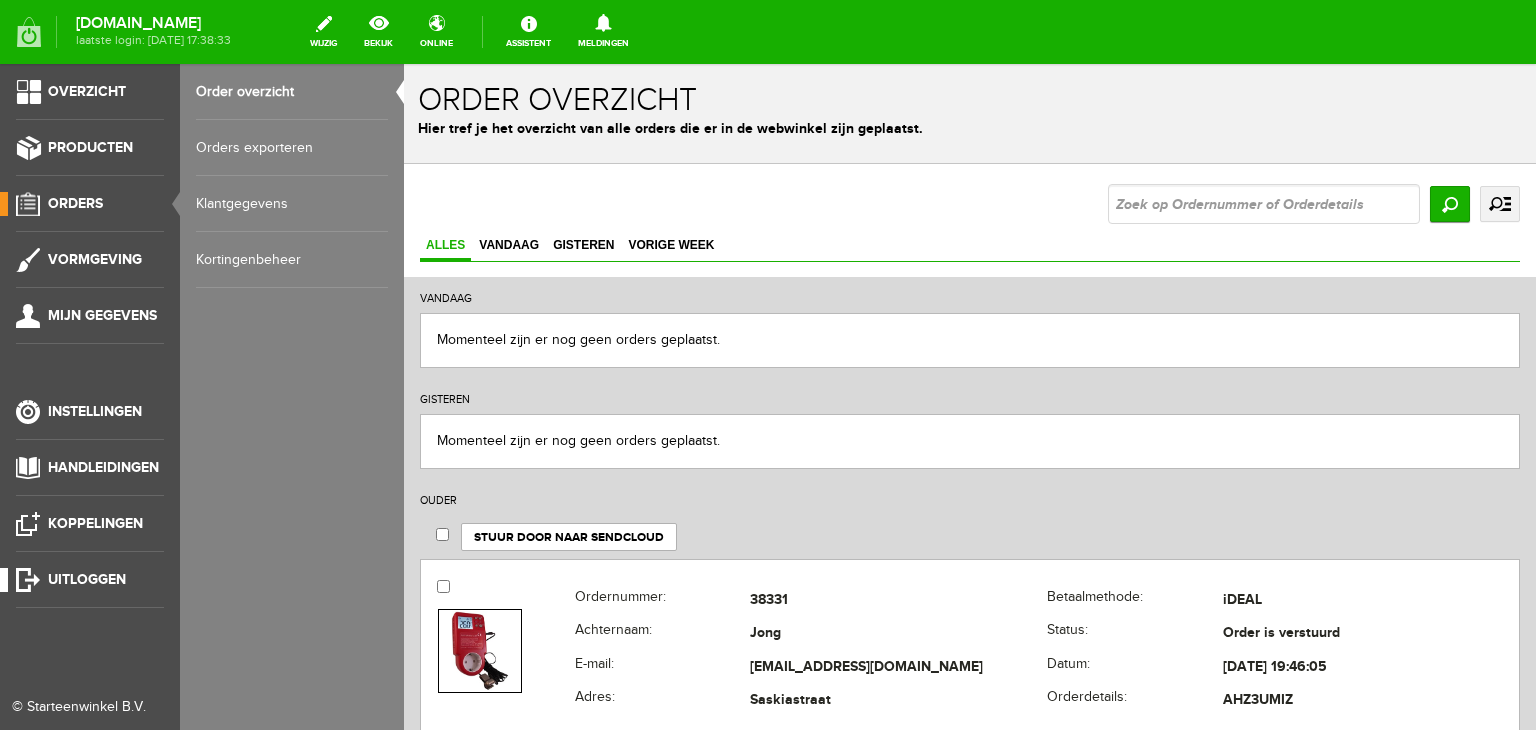 click on "Uitloggen" at bounding box center [87, 579] 